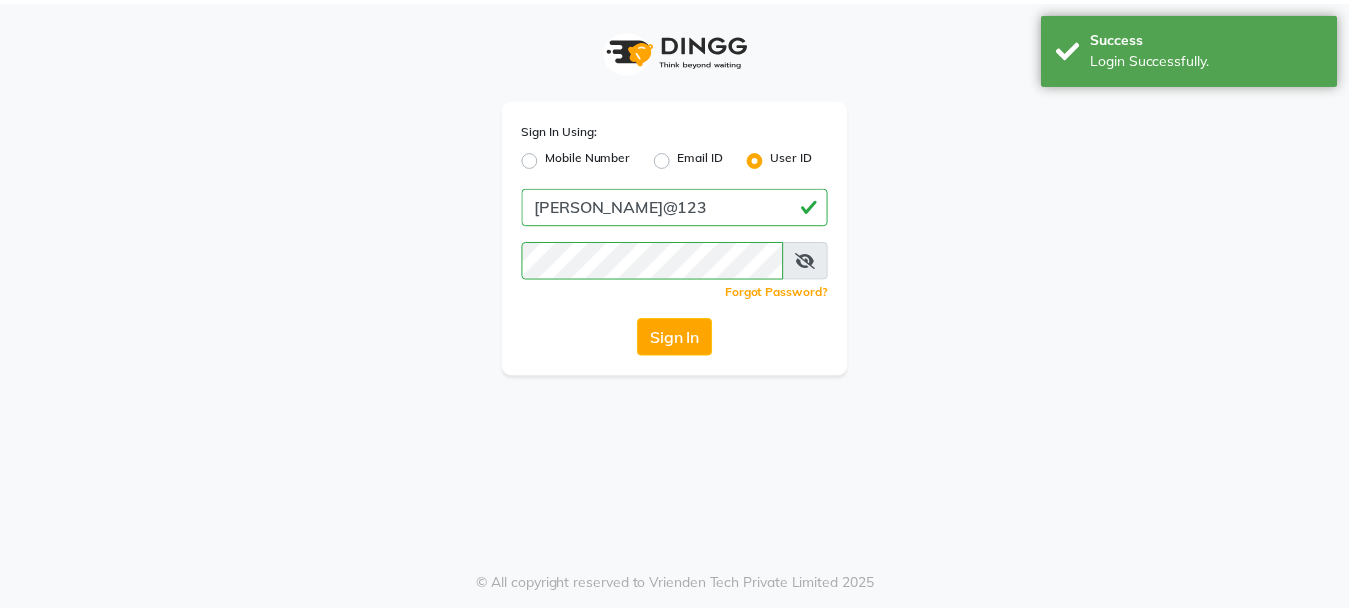 scroll, scrollTop: 0, scrollLeft: 0, axis: both 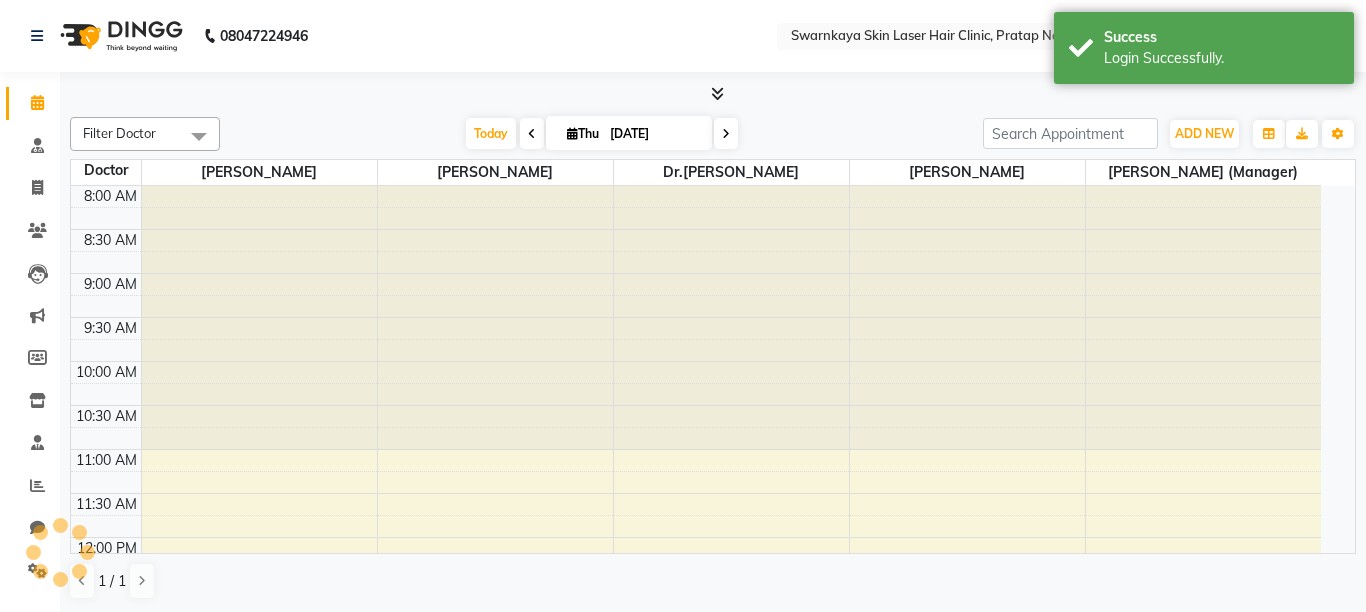 select on "en" 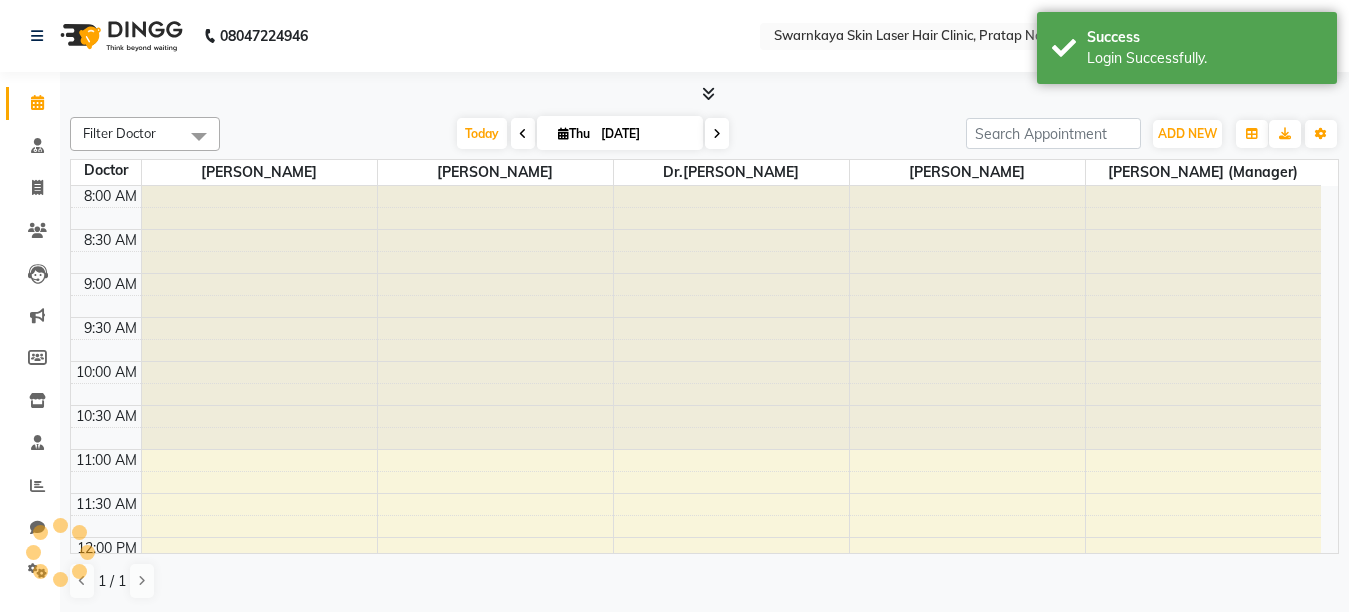 scroll, scrollTop: 0, scrollLeft: 0, axis: both 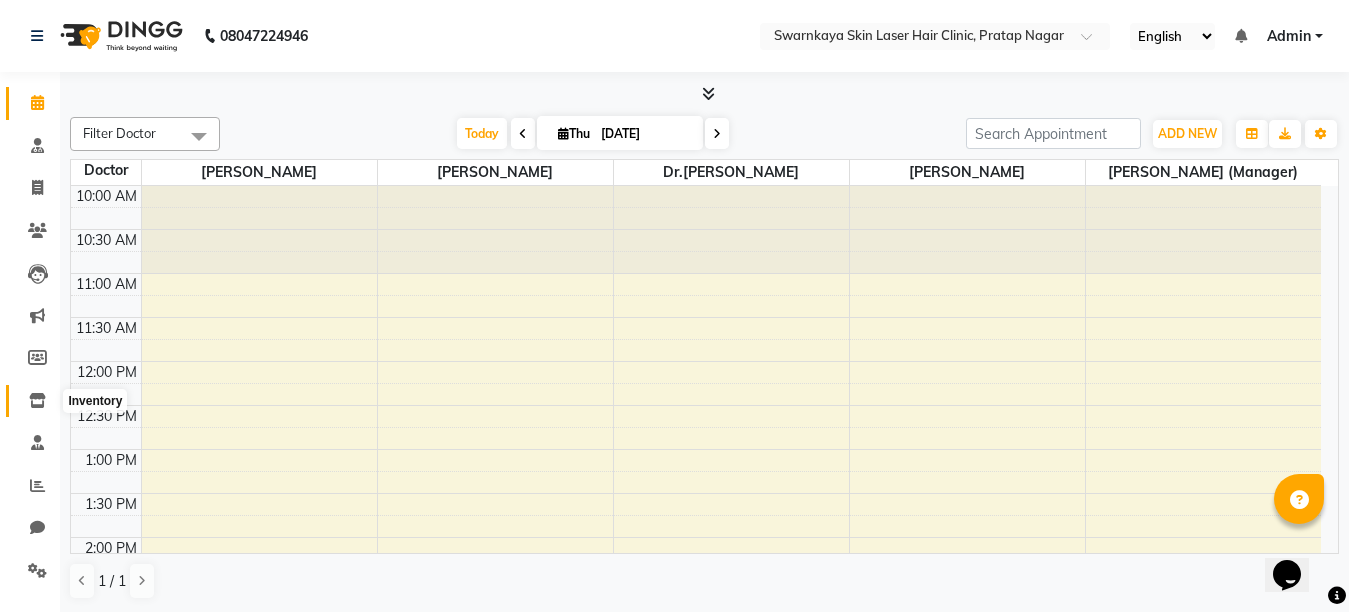click 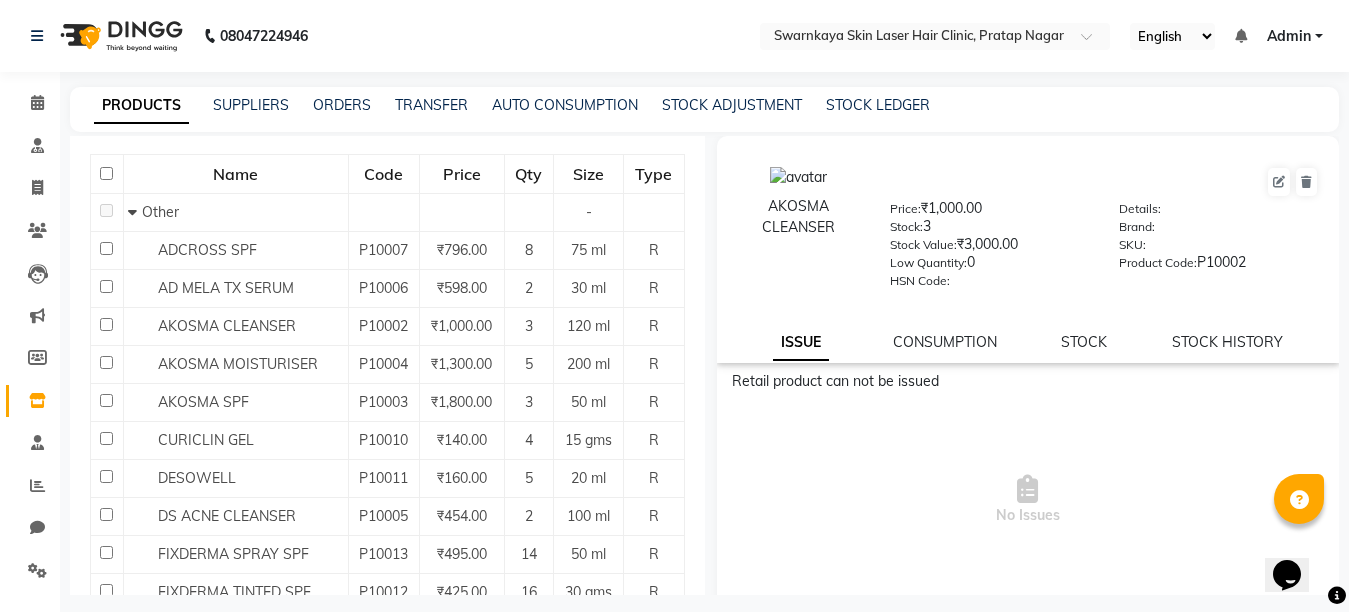 scroll, scrollTop: 200, scrollLeft: 0, axis: vertical 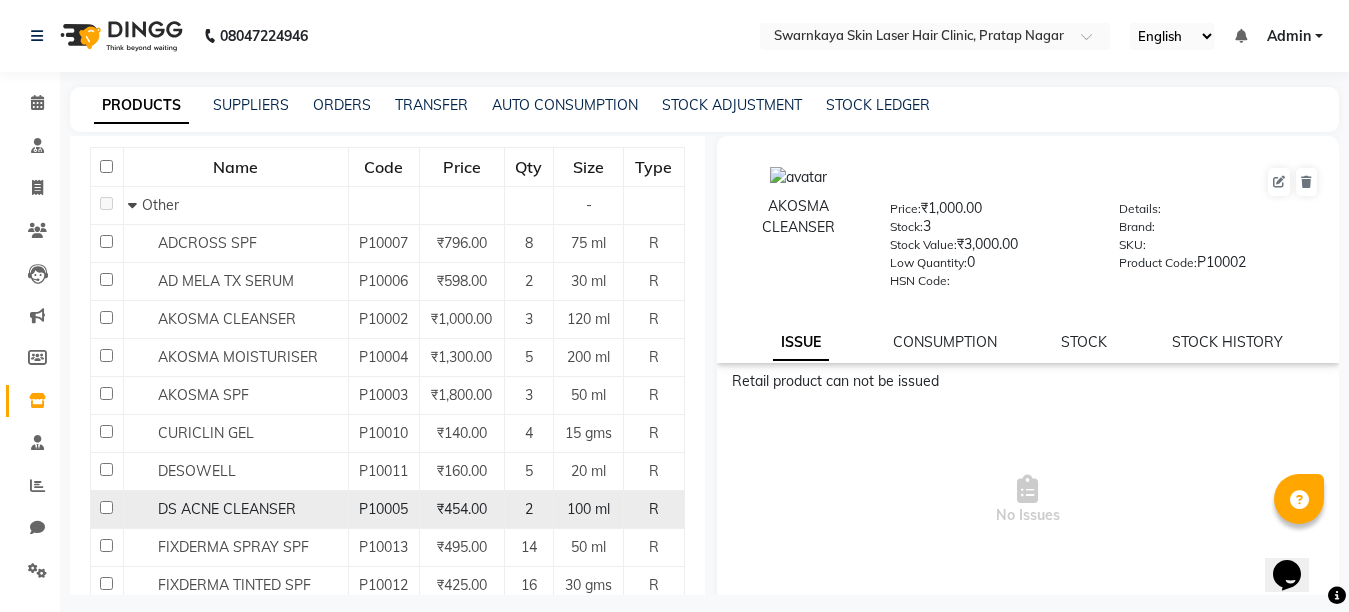 click on "₹454.00" 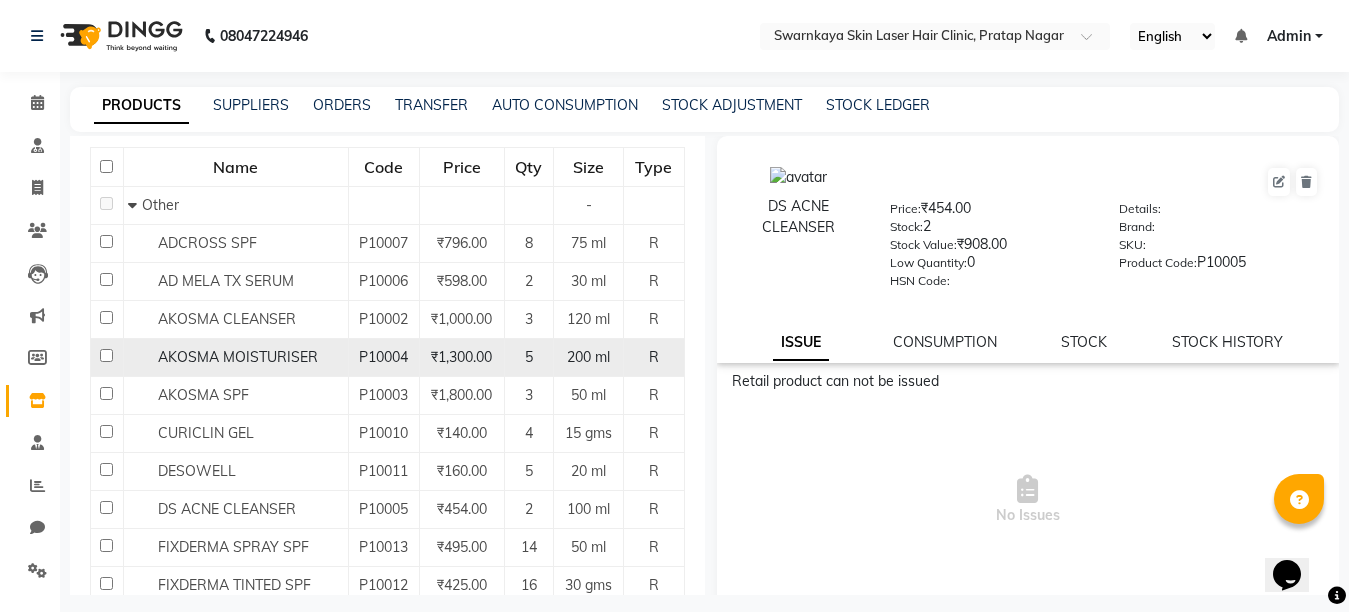click on "₹1,300.00" 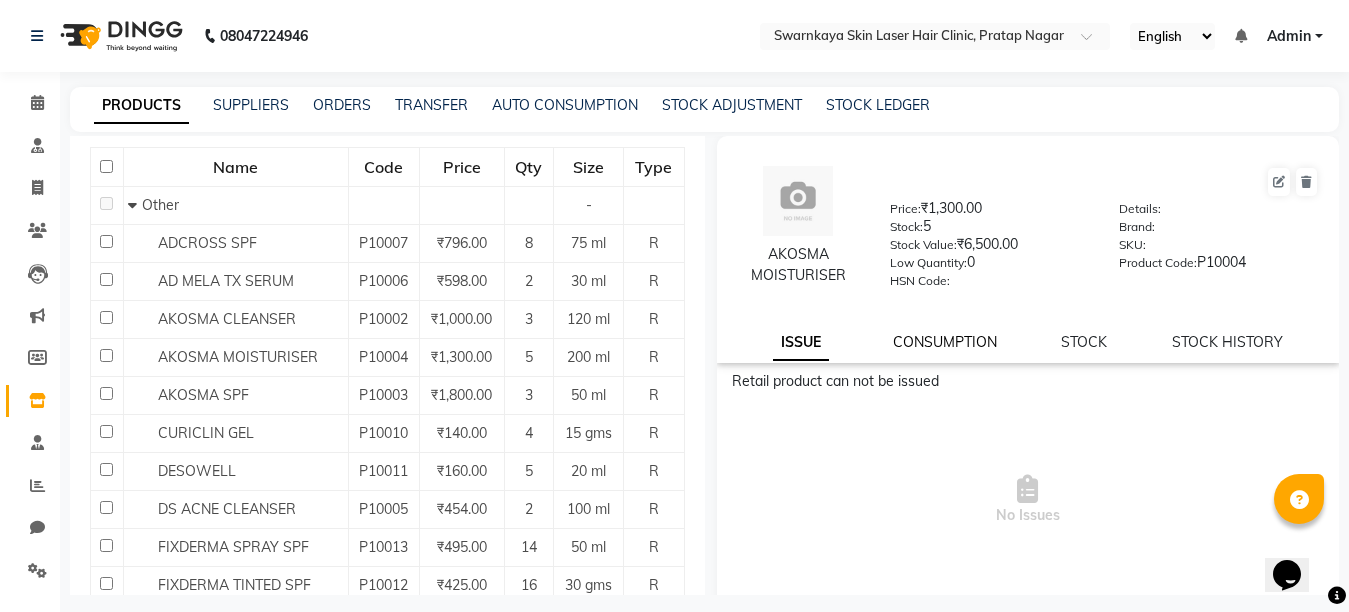 click on "CONSUMPTION" 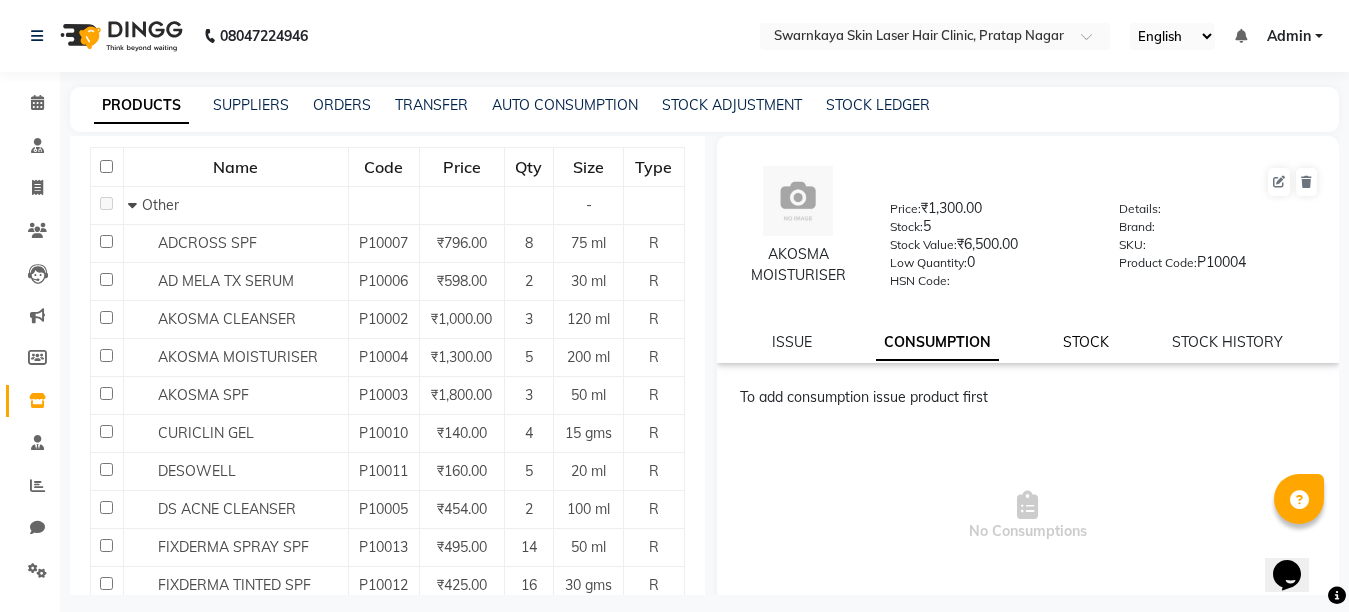 click on "STOCK" 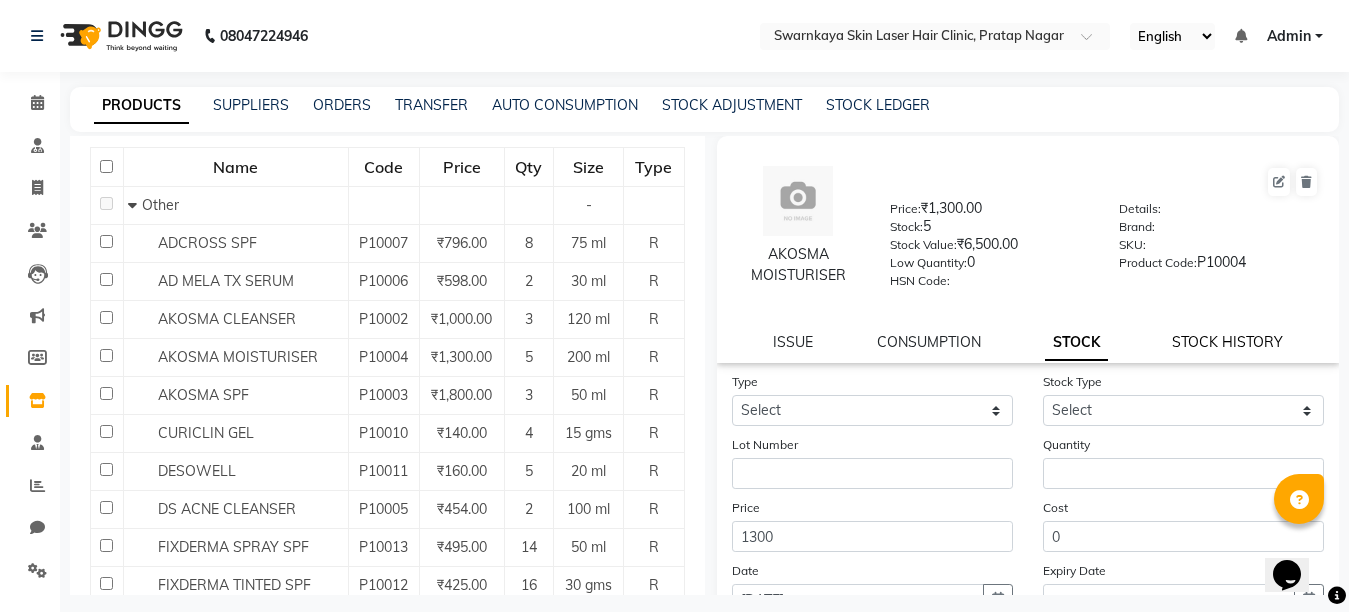 click on "STOCK HISTORY" 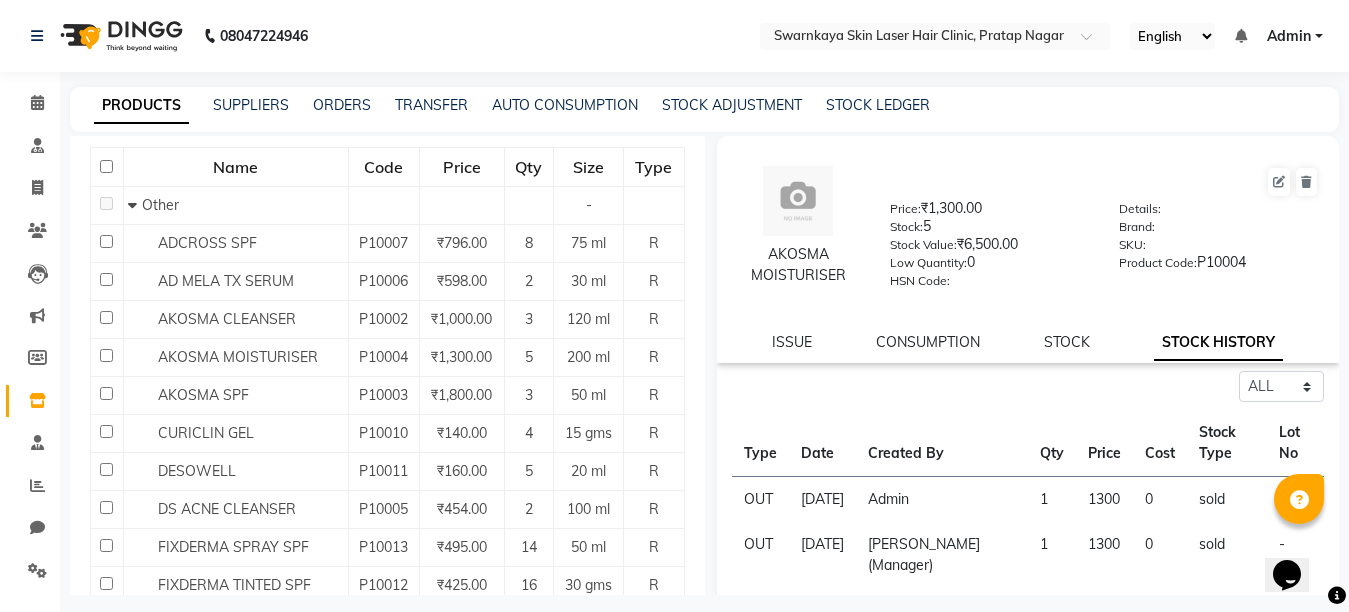 click on "Opens Chat This icon Opens the chat window." at bounding box center (1297, 540) 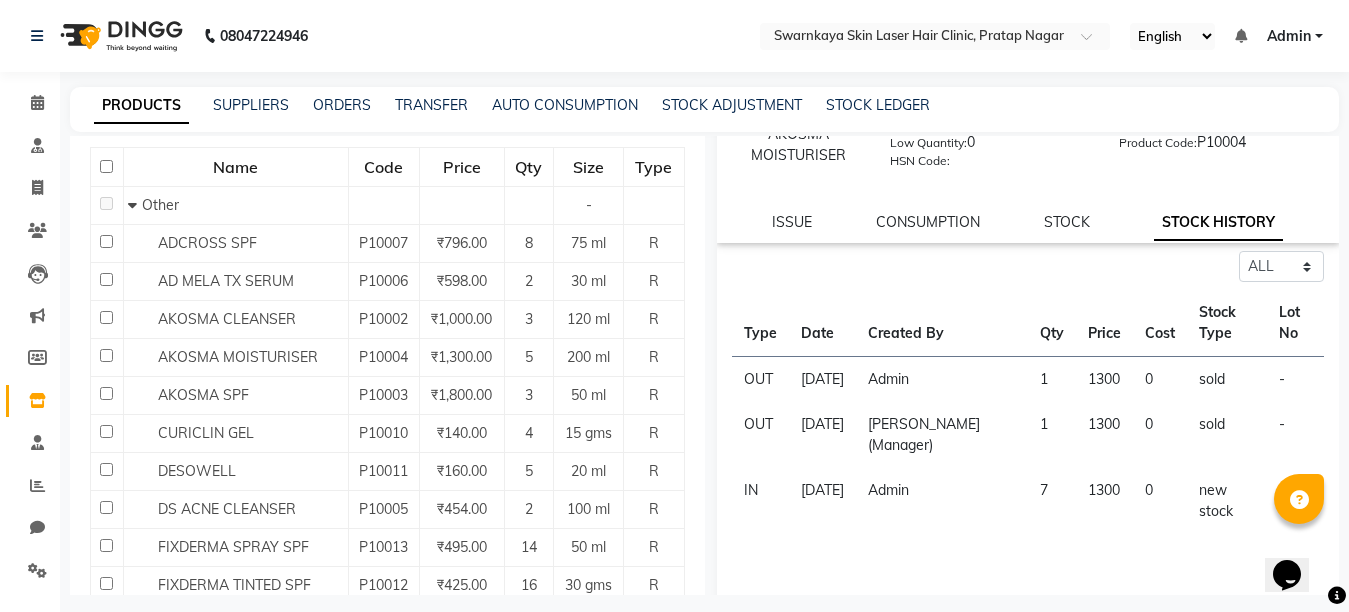 scroll, scrollTop: 77, scrollLeft: 0, axis: vertical 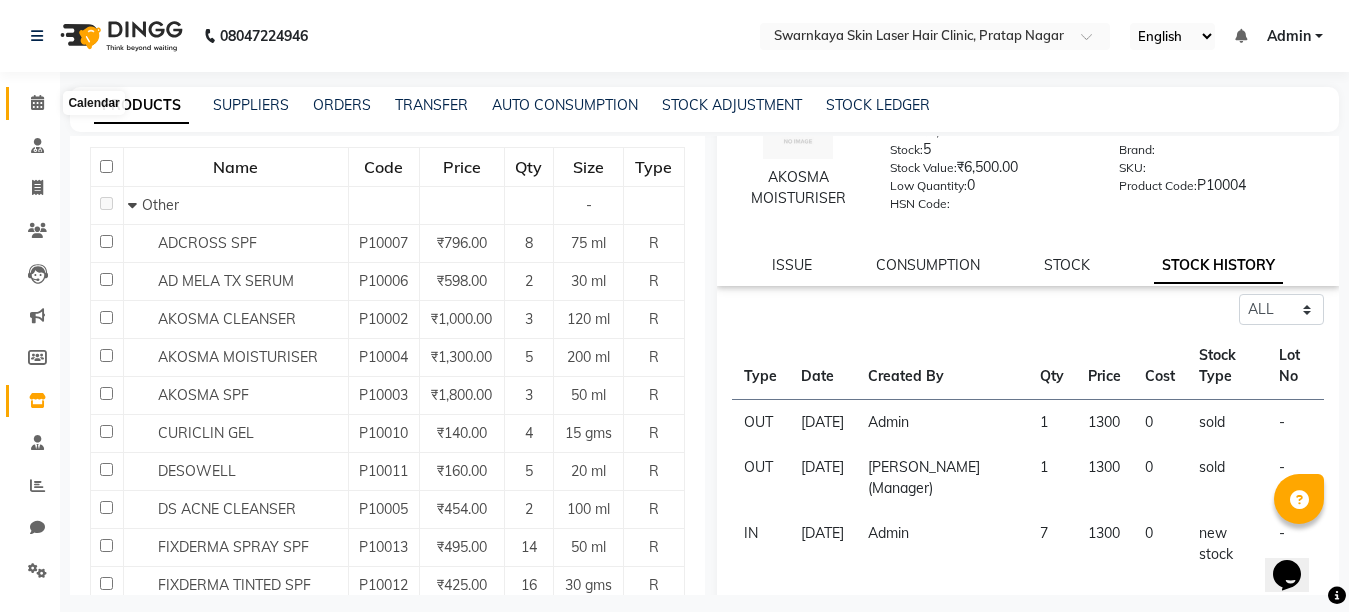 click 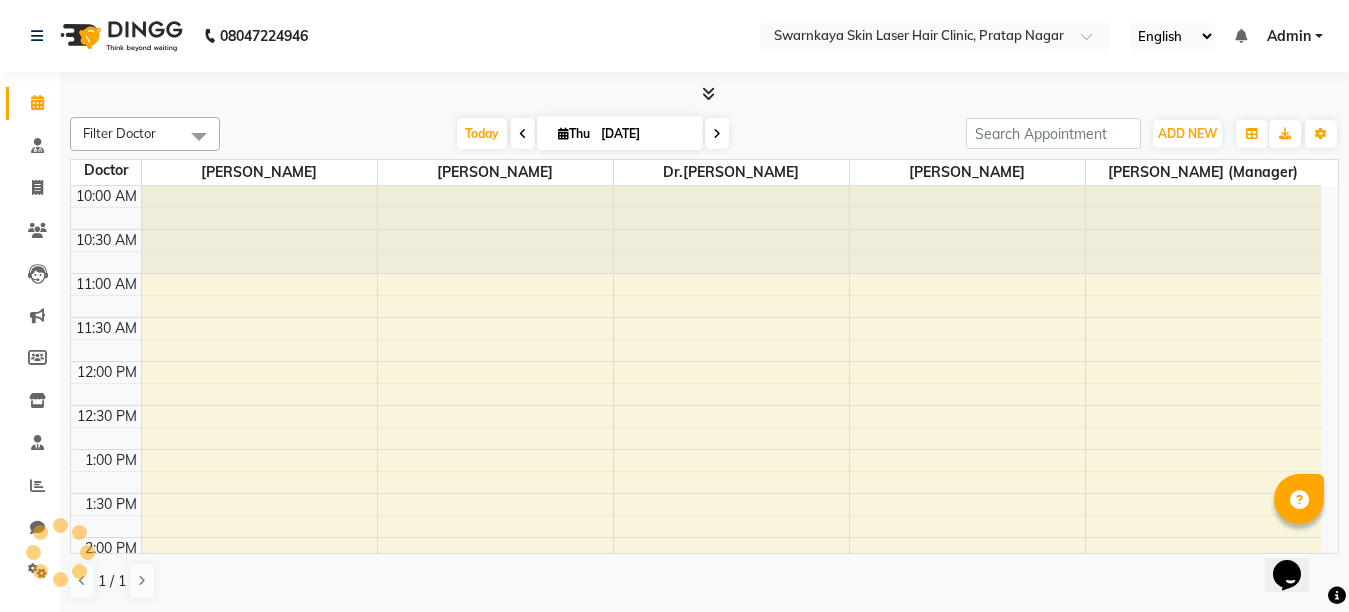 scroll, scrollTop: 0, scrollLeft: 0, axis: both 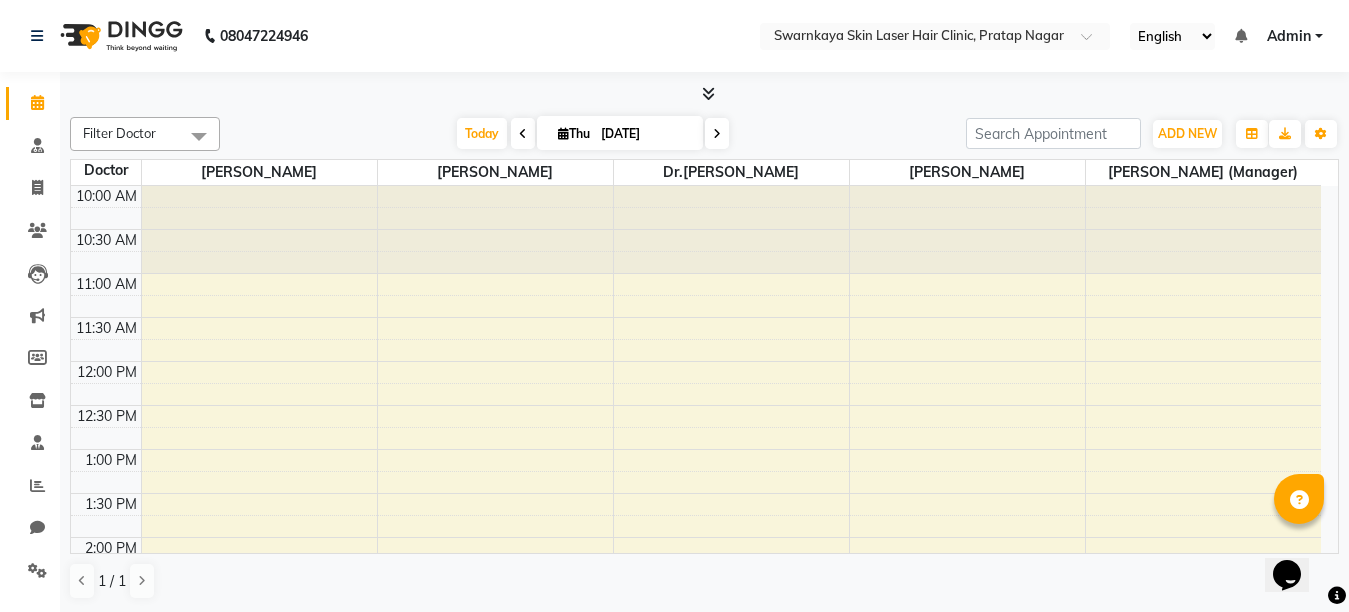 click on "Opens Chat This icon Opens the chat window." at bounding box center [1297, 540] 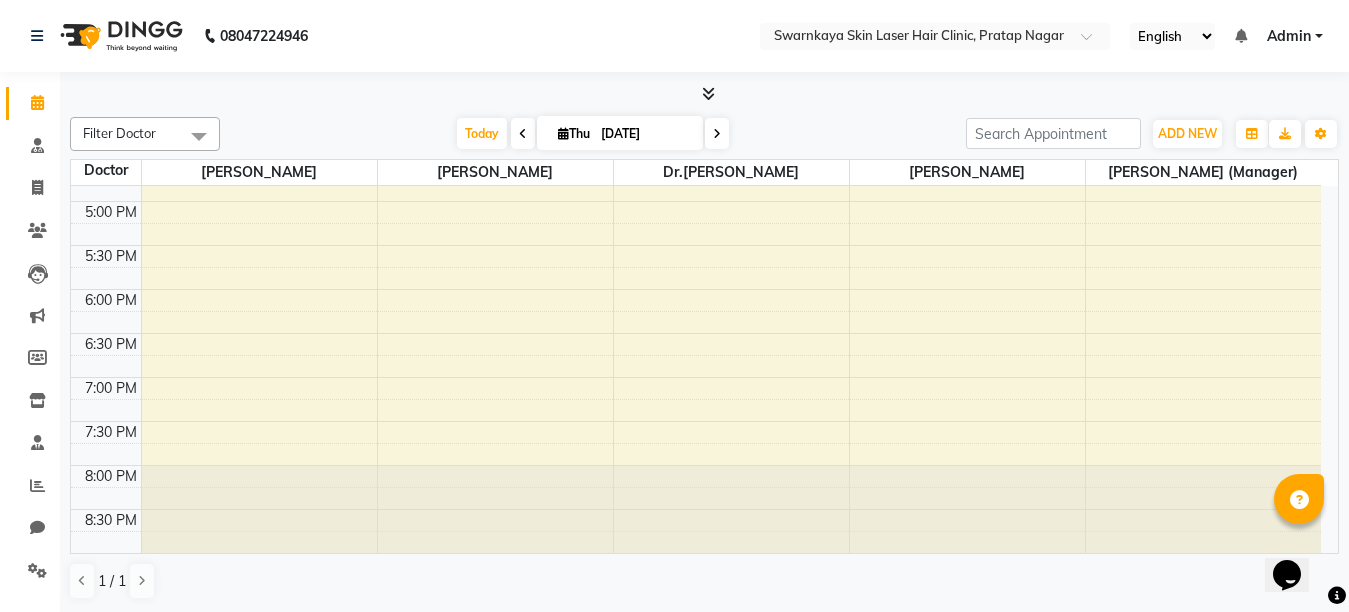 scroll, scrollTop: 279, scrollLeft: 0, axis: vertical 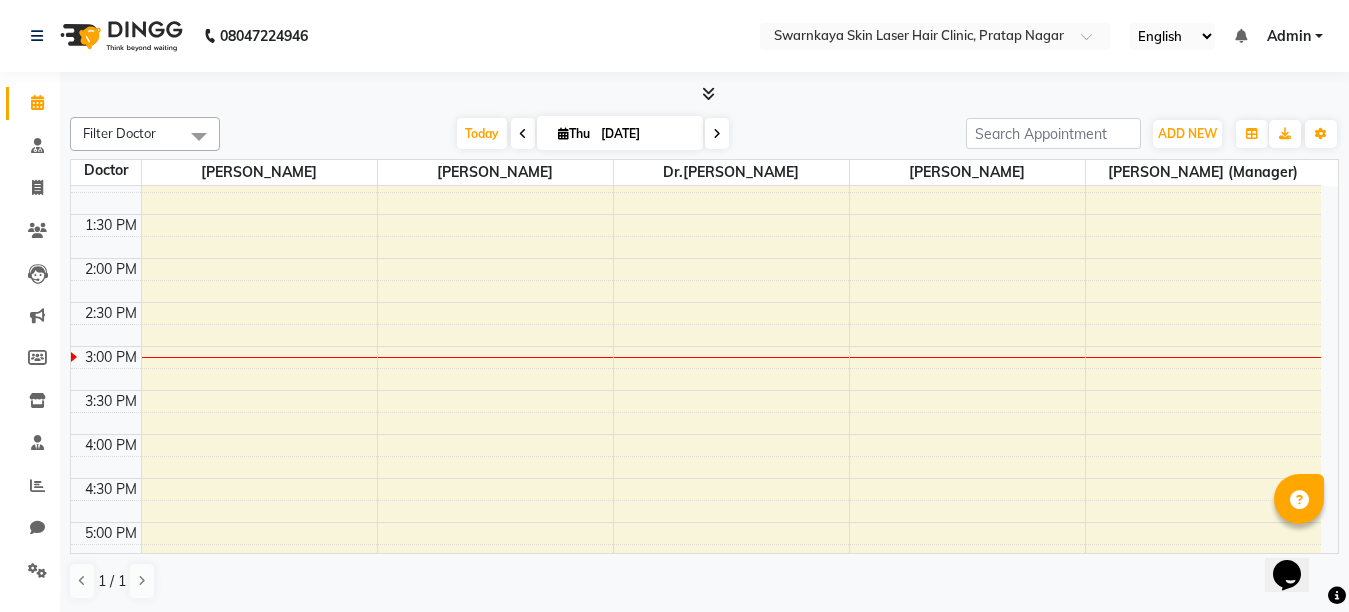 click on "10:00 AM 10:30 AM 11:00 AM 11:30 AM 12:00 PM 12:30 PM 1:00 PM 1:30 PM 2:00 PM 2:30 PM 3:00 PM 3:30 PM 4:00 PM 4:30 PM 5:00 PM 5:30 PM 6:00 PM 6:30 PM 7:00 PM 7:30 PM 8:00 PM 8:30 PM" at bounding box center [696, 390] 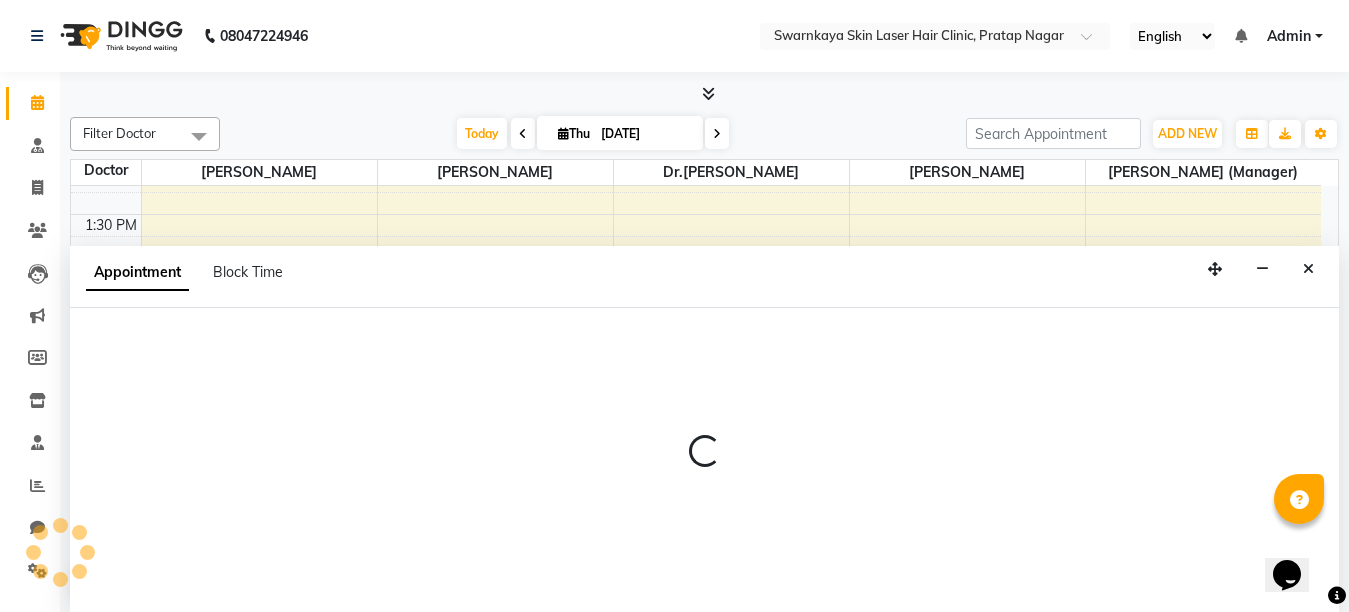select on "83968" 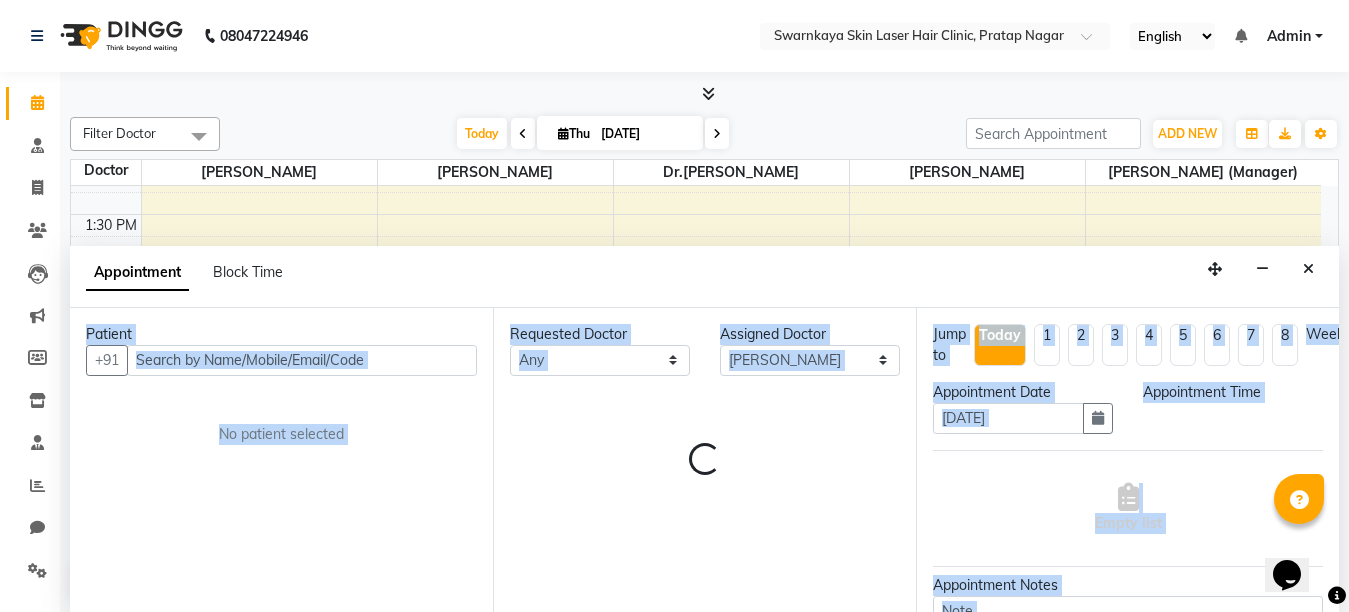 scroll, scrollTop: 1, scrollLeft: 0, axis: vertical 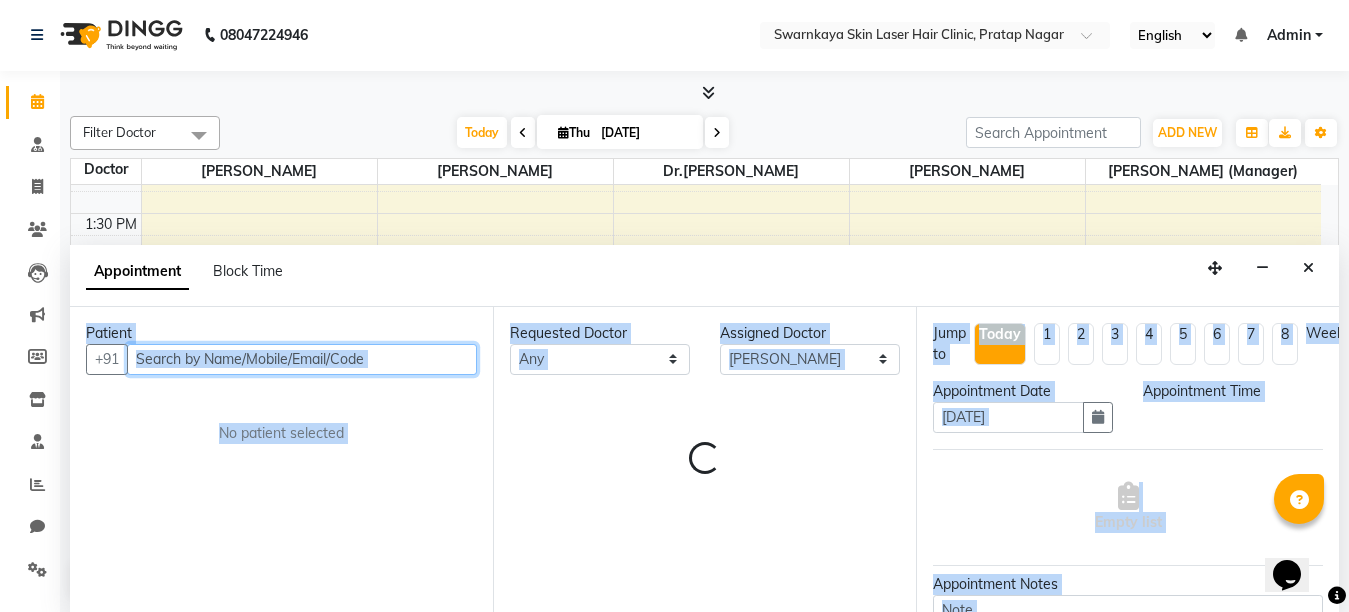 select on "900" 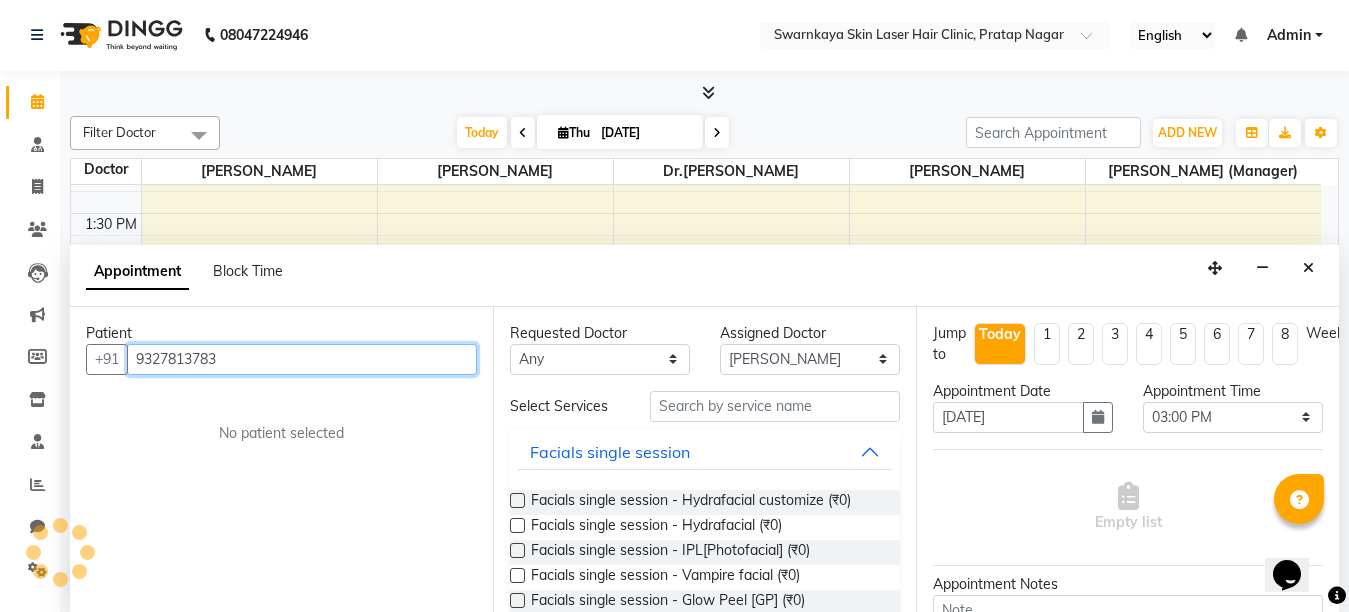 type on "9327813783" 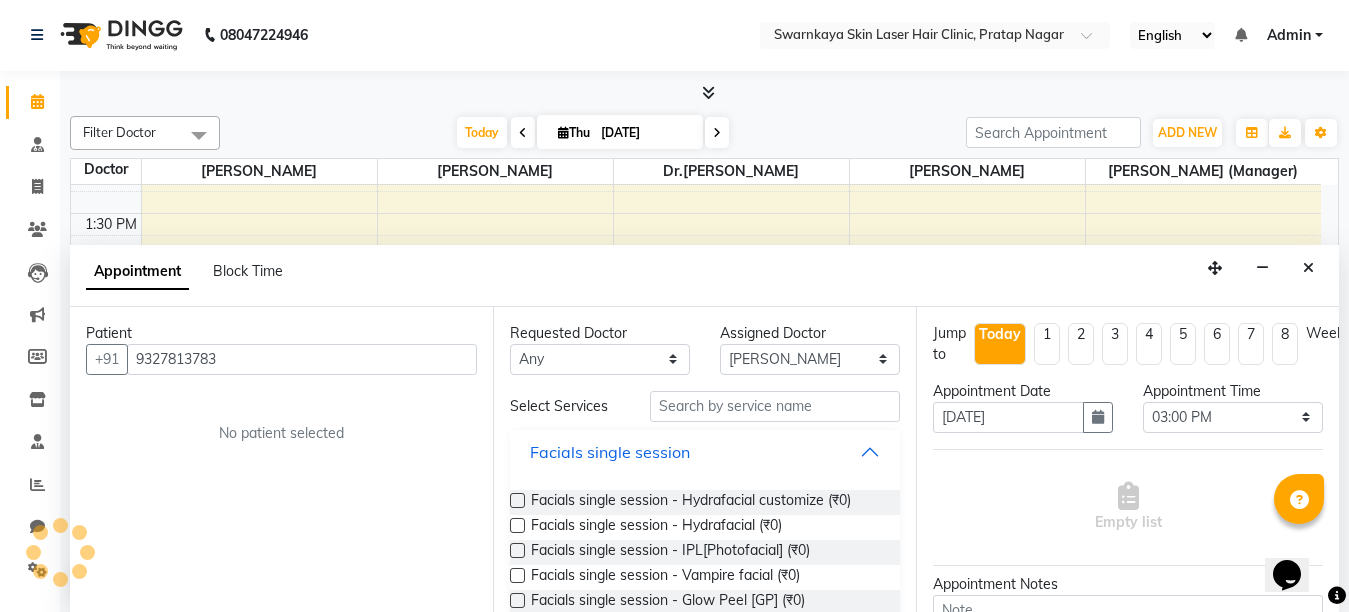 click on "Facials single session" at bounding box center (705, 452) 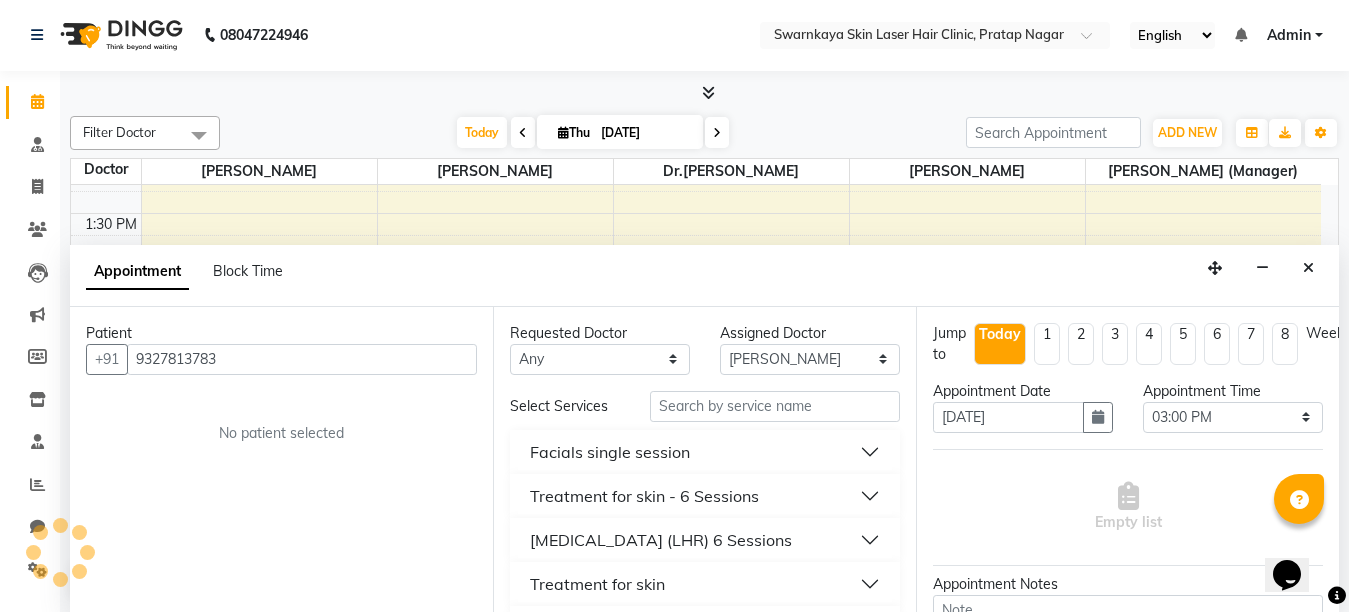 scroll, scrollTop: 230, scrollLeft: 0, axis: vertical 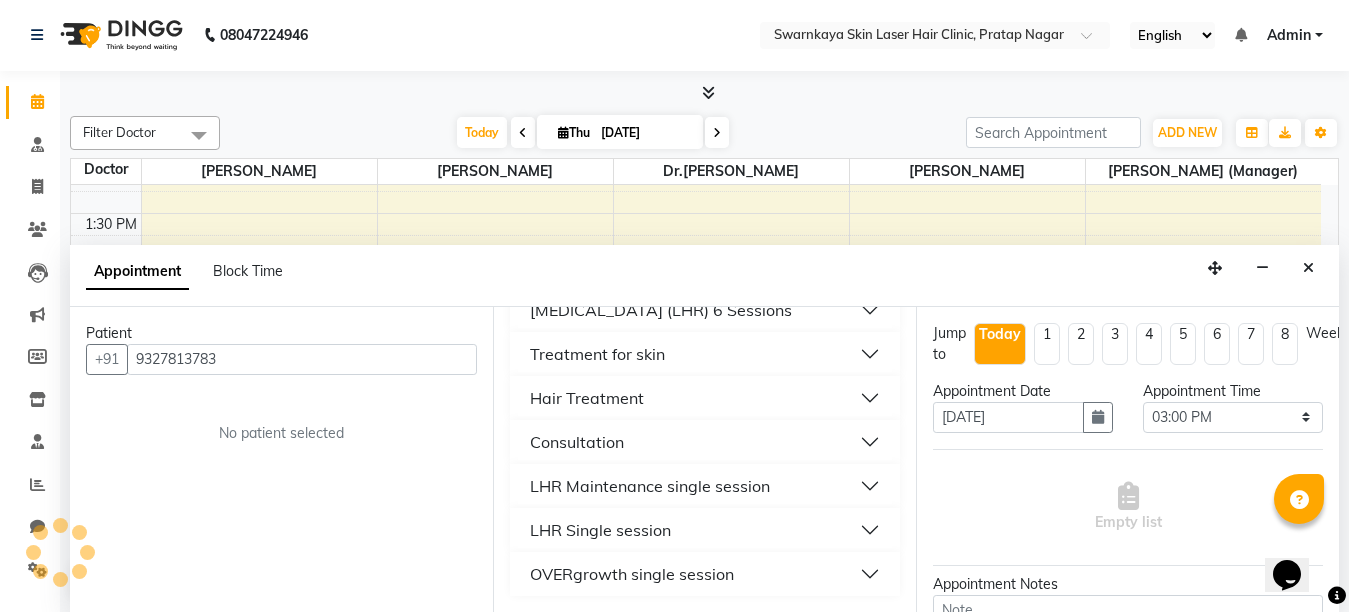 click on "Consultation" at bounding box center (705, 442) 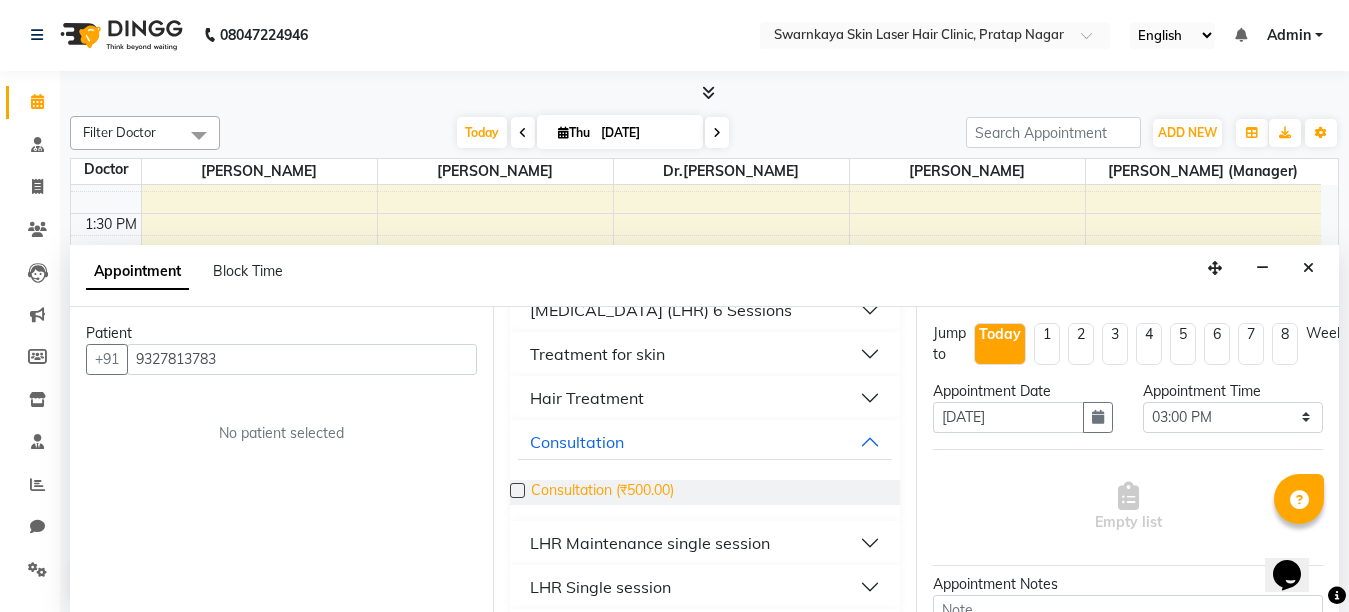 click on "Consultation (₹500.00)" at bounding box center [602, 492] 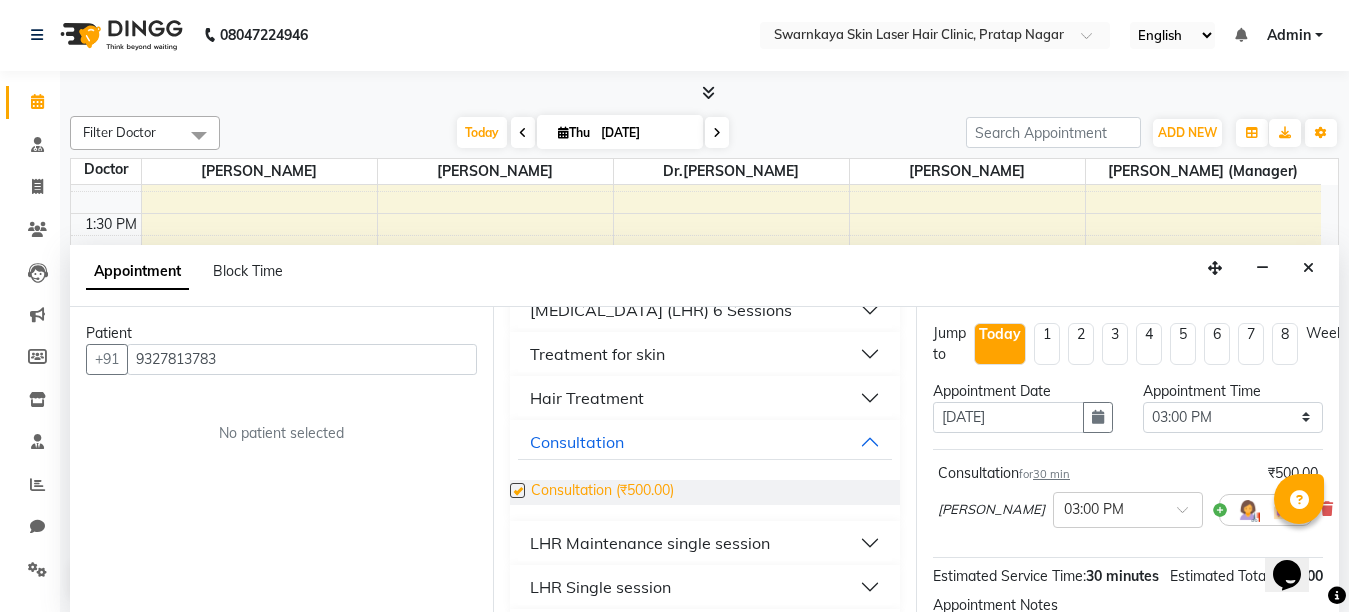 checkbox on "false" 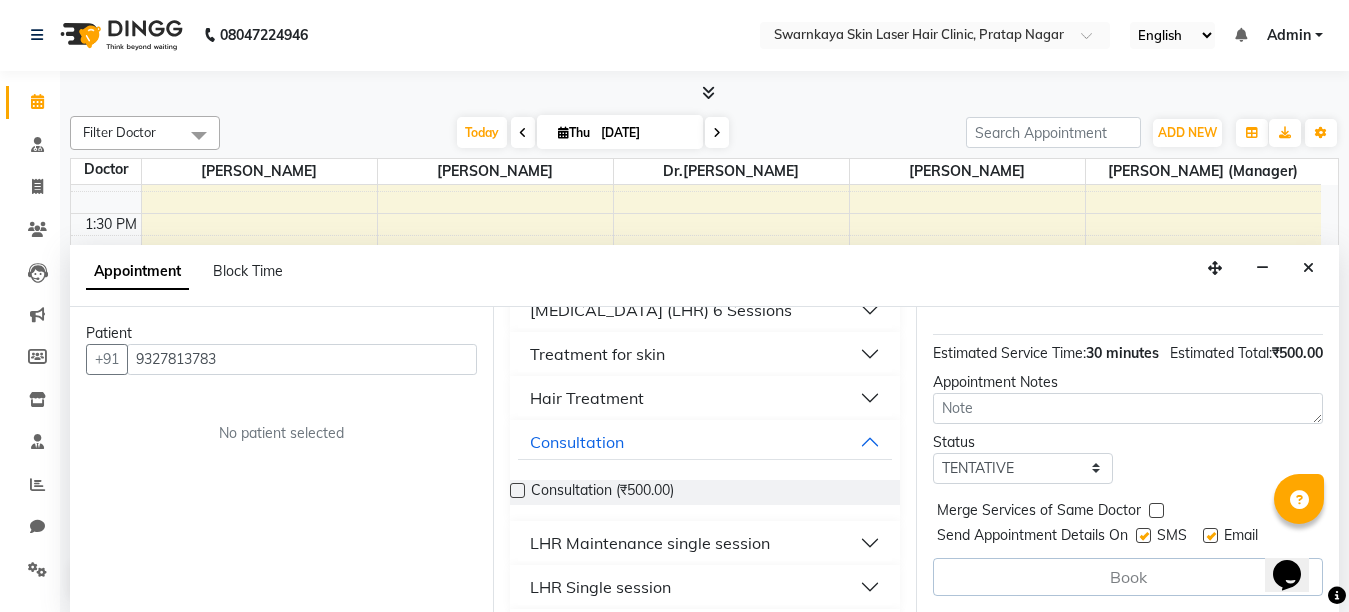 scroll, scrollTop: 264, scrollLeft: 0, axis: vertical 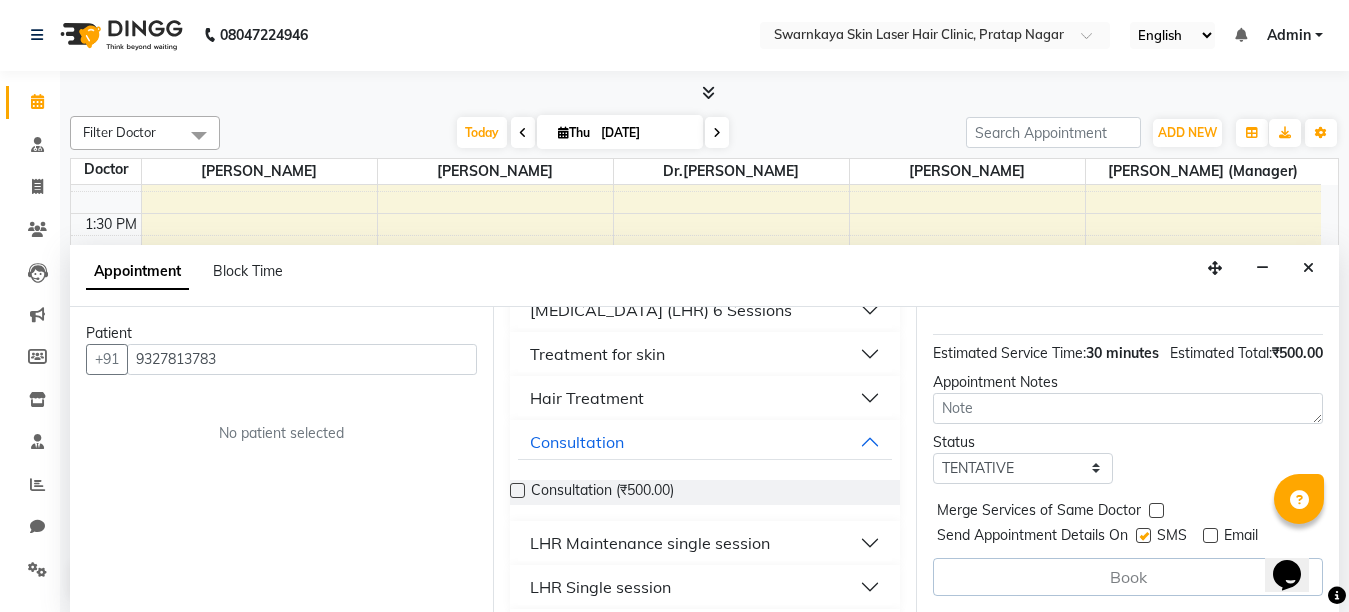 click at bounding box center (1143, 535) 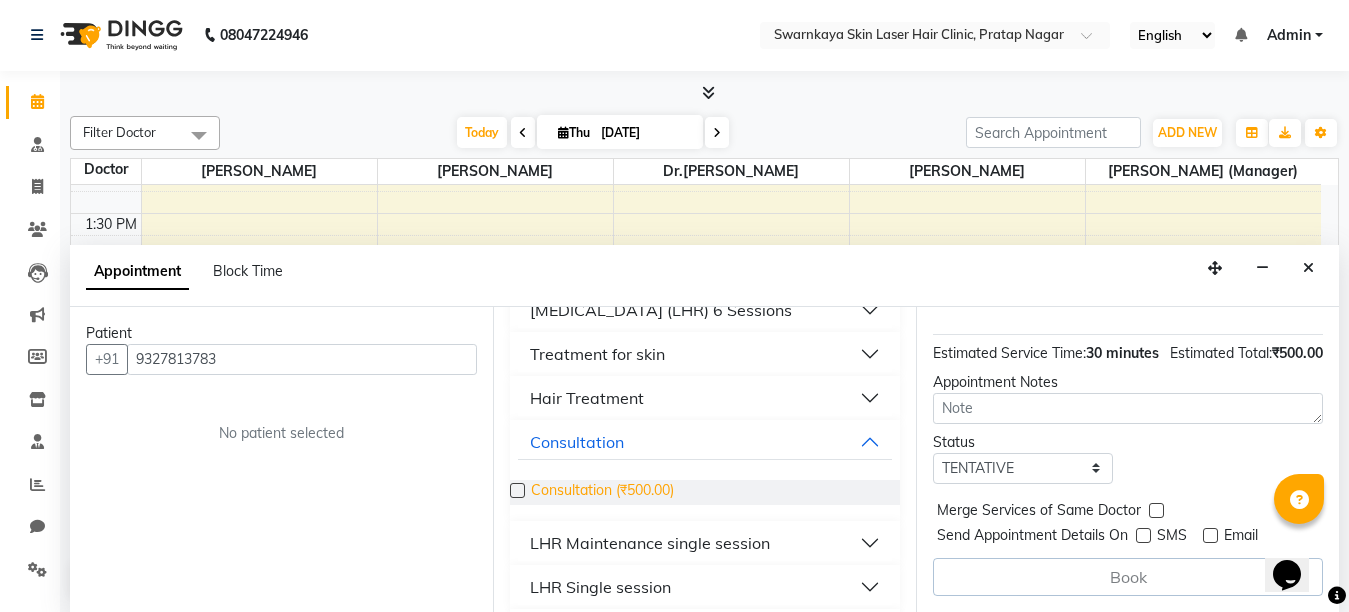 click on "Consultation (₹500.00)" at bounding box center [602, 492] 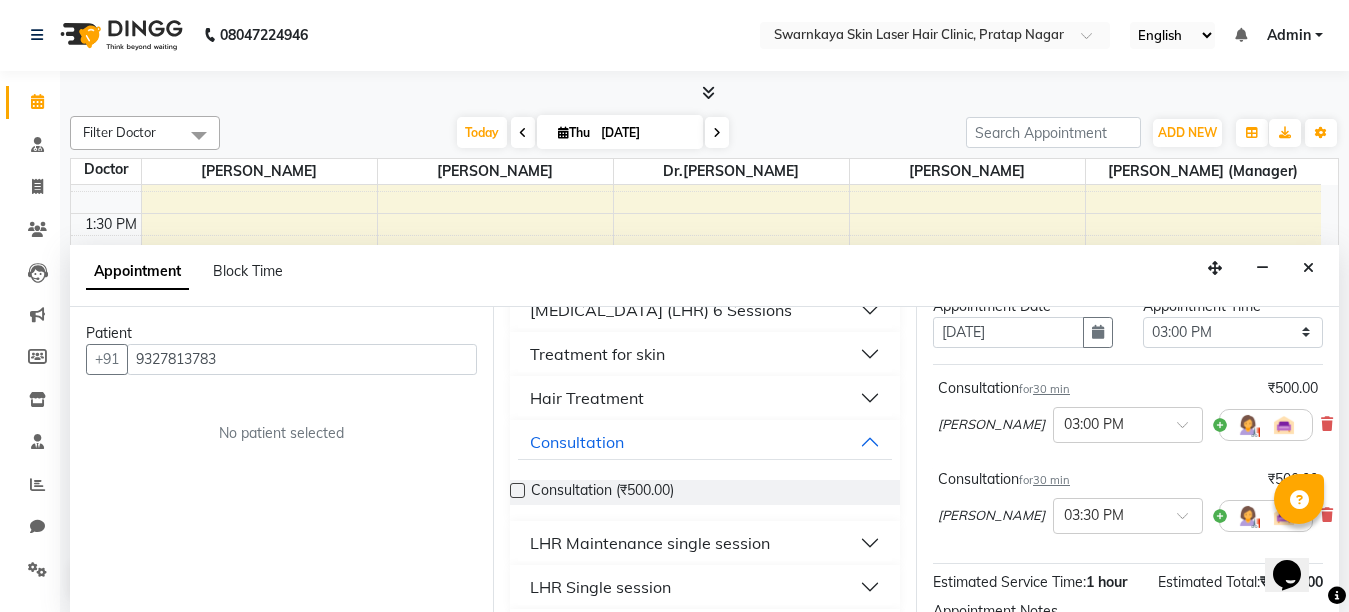 scroll, scrollTop: 84, scrollLeft: 0, axis: vertical 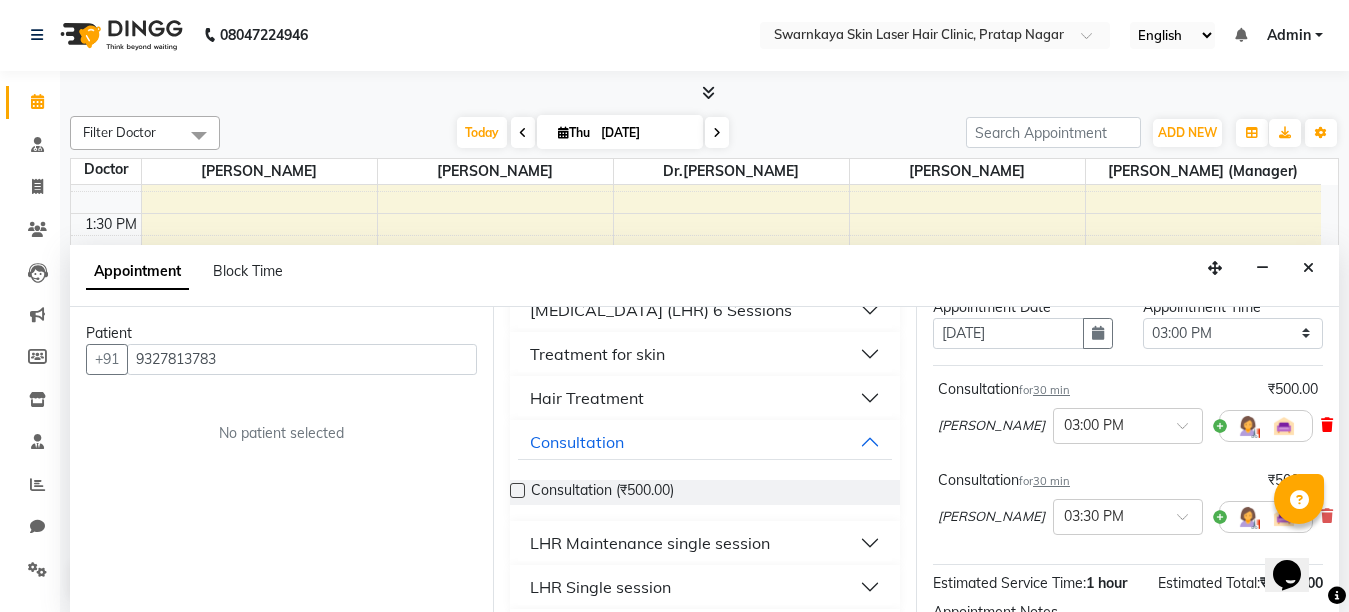 click at bounding box center [1327, 425] 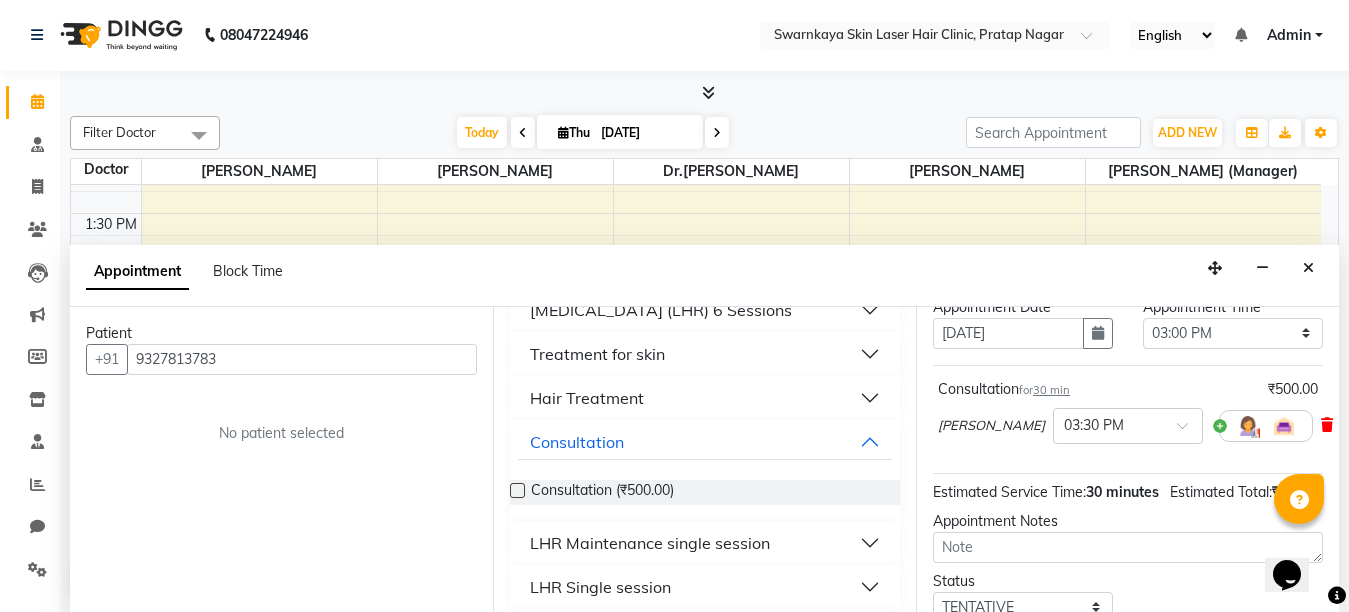 click at bounding box center (1327, 425) 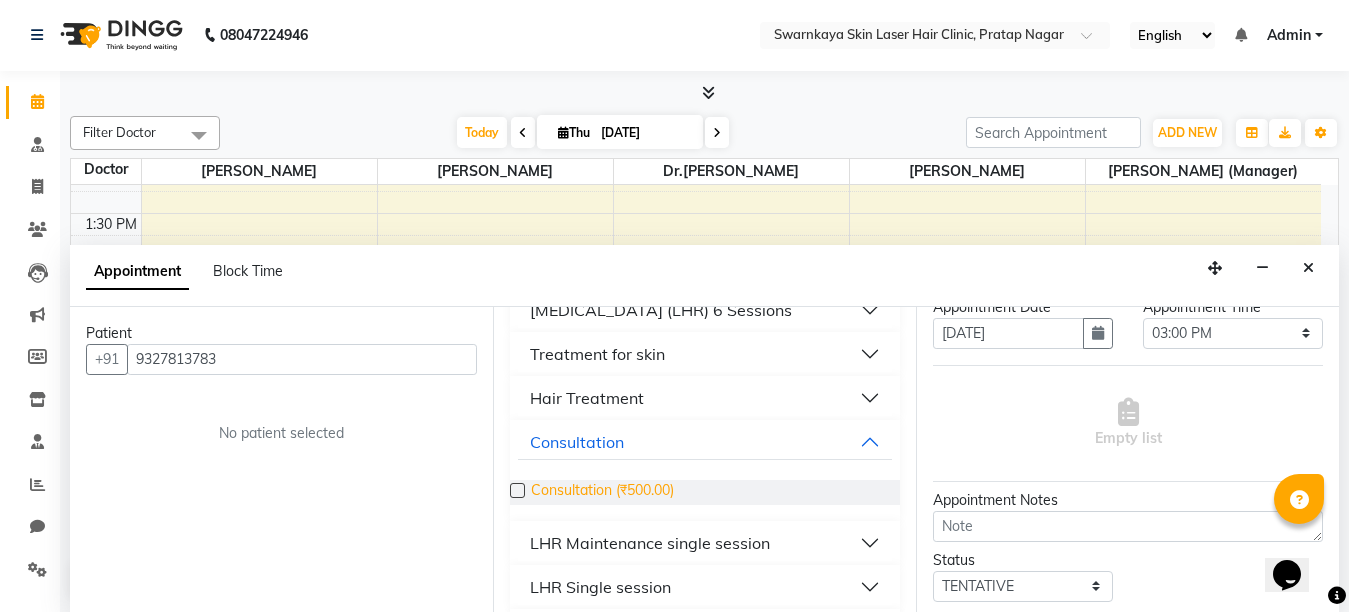 click on "Consultation (₹500.00)" at bounding box center [602, 492] 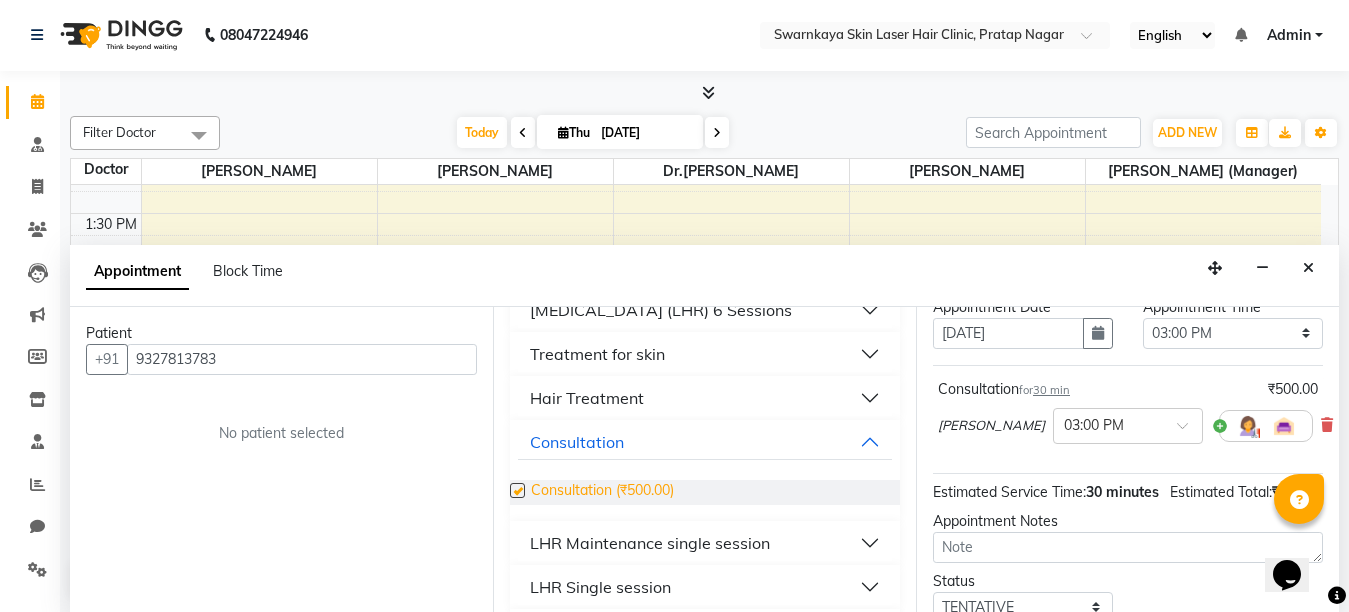 checkbox on "false" 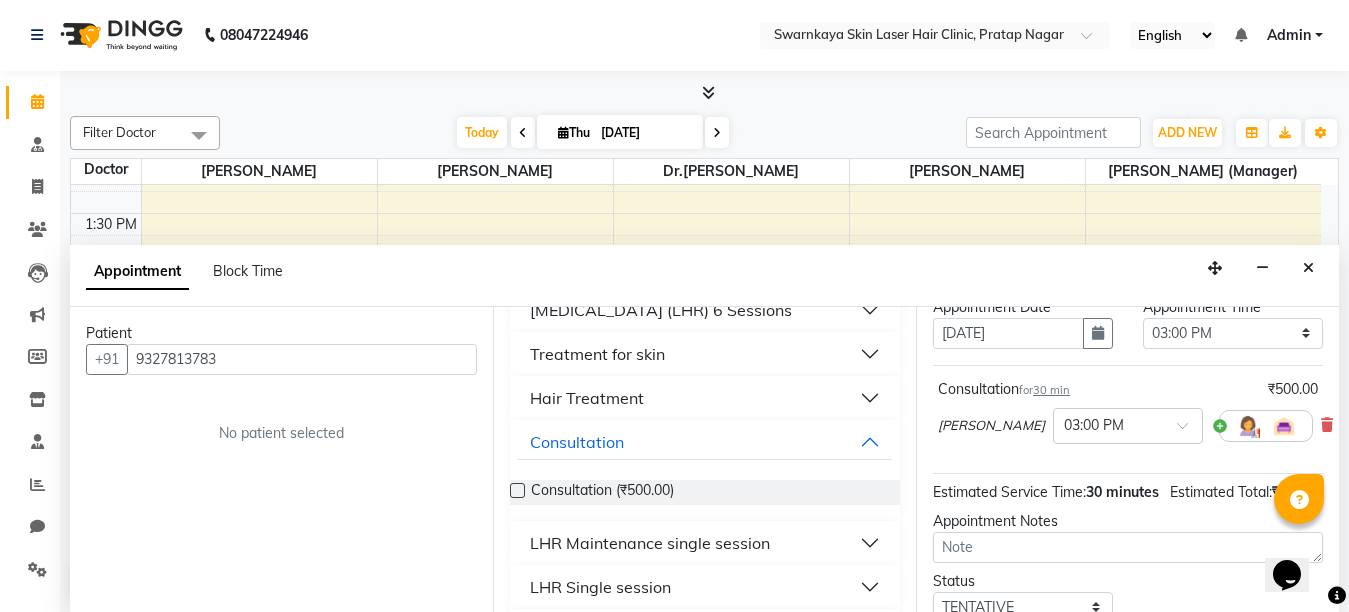 click on "Opens Chat This icon Opens the chat window." at bounding box center (1297, 540) 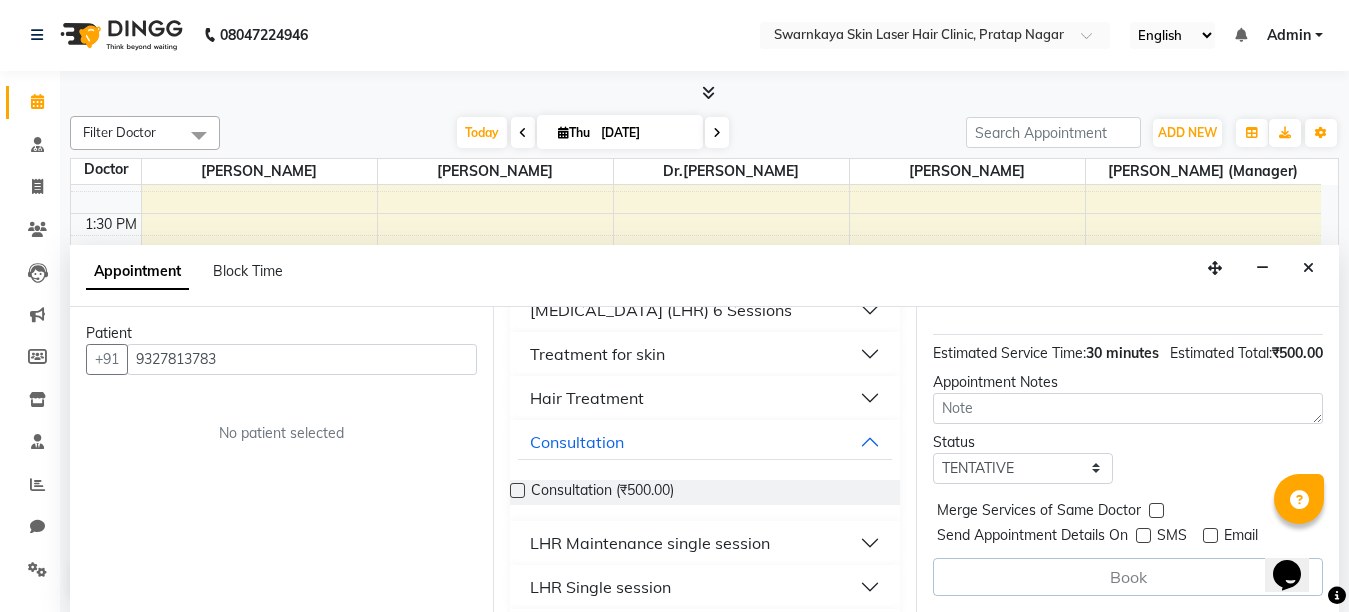 click on "Book" at bounding box center (1128, 577) 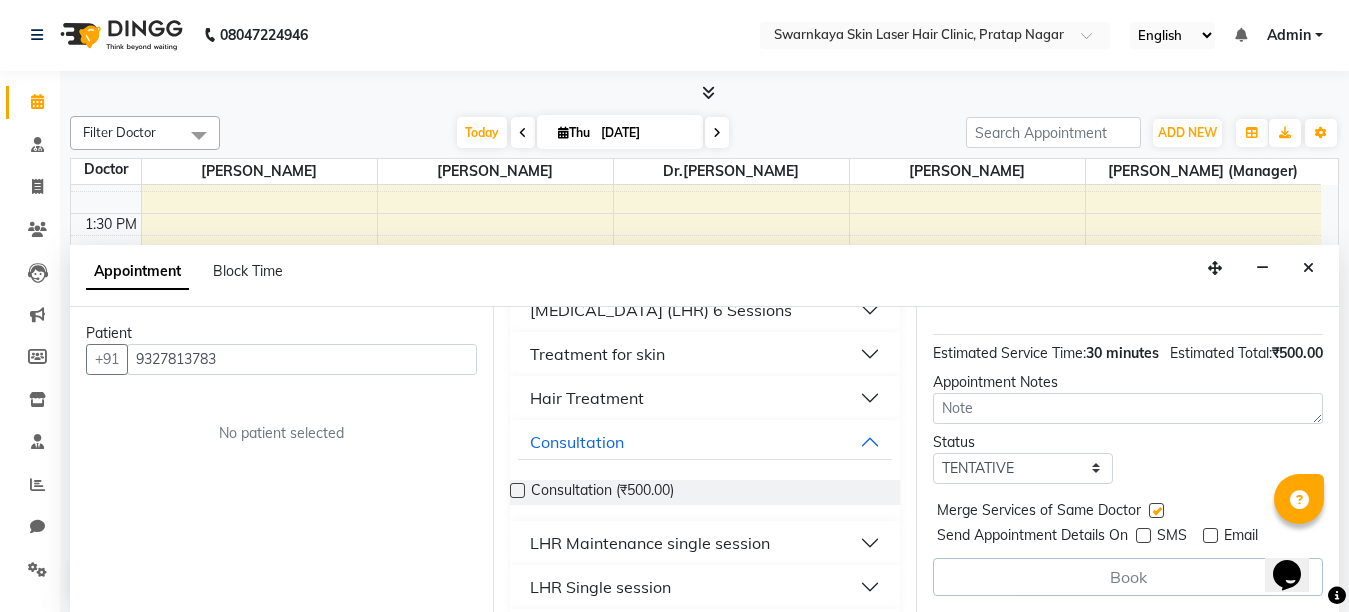click on "Book" at bounding box center (1128, 577) 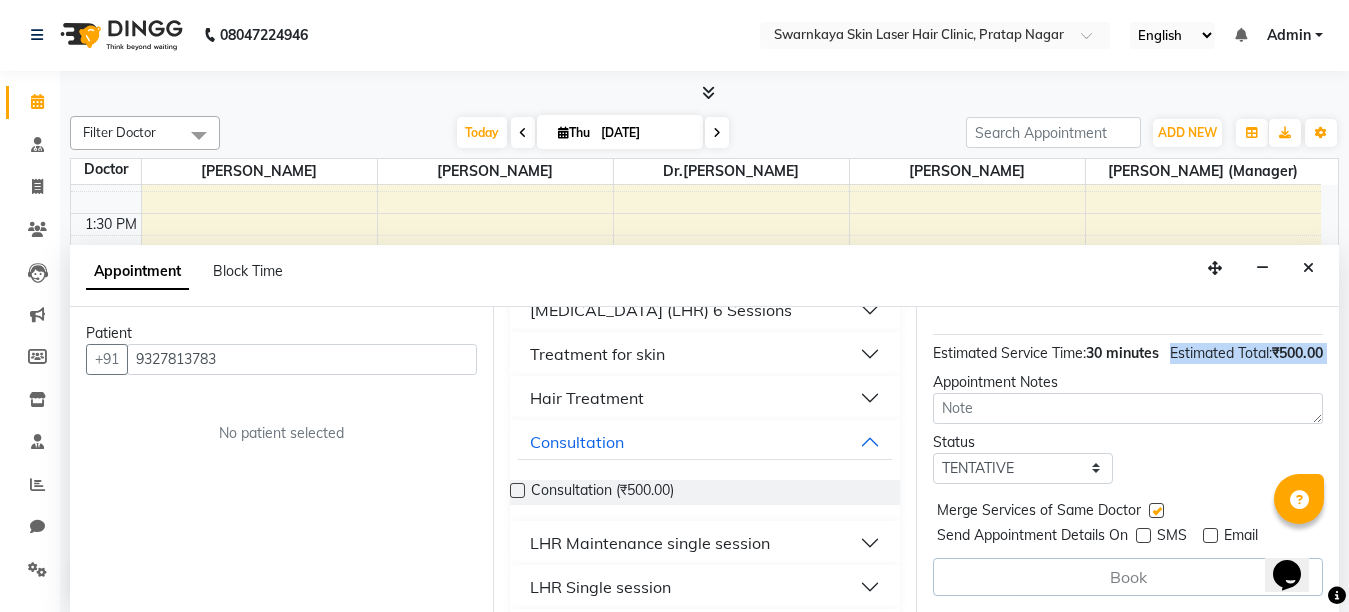 click on "Jump to [DATE] 1 2 3 4 5 6 7 8 Weeks Appointment Date [DATE] Appointment Time Select 11:00 AM 11:15 AM 11:30 AM 11:45 AM 12:00 PM 12:15 PM 12:30 PM 12:45 PM 01:00 PM 01:15 PM 01:30 PM 01:45 PM 02:00 PM 02:15 PM 02:30 PM 02:45 PM 03:00 PM 03:15 PM 03:30 PM 03:45 PM 04:00 PM 04:15 PM 04:30 PM 04:45 PM 05:00 PM 05:15 PM 05:30 PM 05:45 PM 06:00 PM 06:15 PM 06:30 PM 06:45 PM 07:00 PM 07:15 PM 07:30 PM 07:45 PM 08:00 PM Consultation   for  30 min ₹500.00 [PERSON_NAME] × 03:00 PM Estimated Service Time:  30 minutes Estimated Total:  ₹500.00 Appointment Notes Status Select TENTATIVE CONFIRM CHECK-IN UPCOMING Merge Services of Same Doctor Send Appointment Details On SMS Email  Book" at bounding box center [1127, 459] 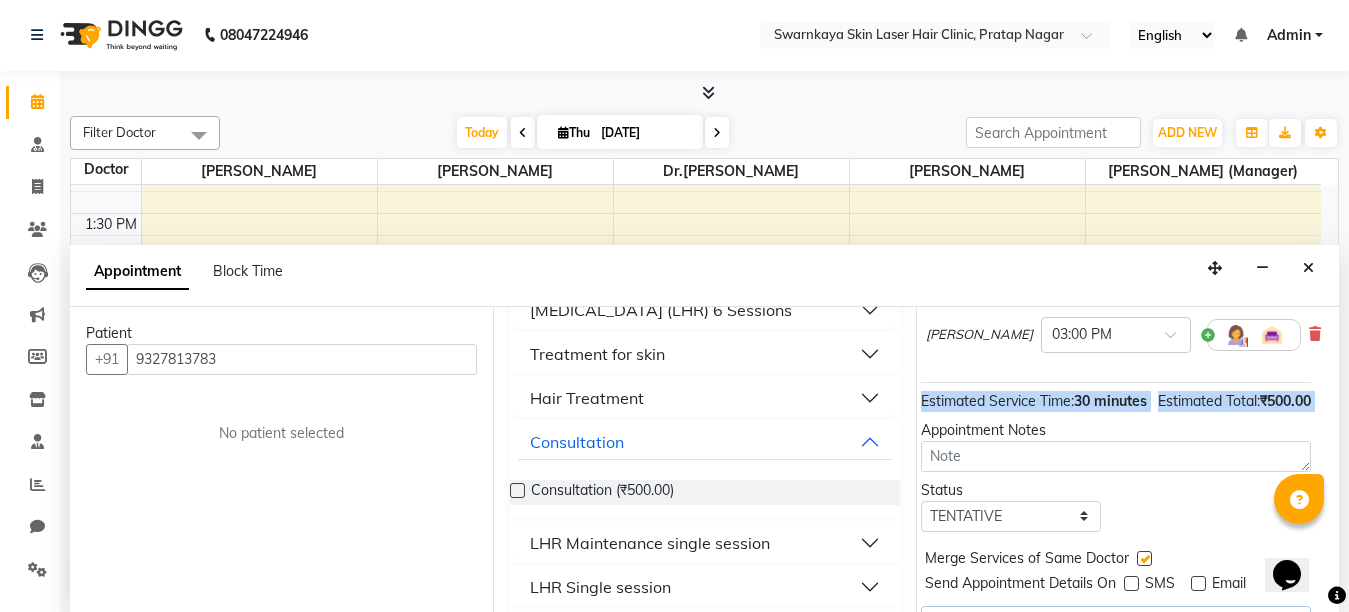 click on "Jump to [DATE] 1 2 3 4 5 6 7 8 Weeks Appointment Date [DATE] Appointment Time Select 11:00 AM 11:15 AM 11:30 AM 11:45 AM 12:00 PM 12:15 PM 12:30 PM 12:45 PM 01:00 PM 01:15 PM 01:30 PM 01:45 PM 02:00 PM 02:15 PM 02:30 PM 02:45 PM 03:00 PM 03:15 PM 03:30 PM 03:45 PM 04:00 PM 04:15 PM 04:30 PM 04:45 PM 05:00 PM 05:15 PM 05:30 PM 05:45 PM 06:00 PM 06:15 PM 06:30 PM 06:45 PM 07:00 PM 07:15 PM 07:30 PM 07:45 PM 08:00 PM Consultation   for  30 min ₹500.00 [PERSON_NAME] × 03:00 PM Estimated Service Time:  30 minutes Estimated Total:  ₹500.00 Appointment Notes Status Select TENTATIVE CONFIRM CHECK-IN UPCOMING Merge Services of Same Doctor Send Appointment Details On SMS Email  Book" at bounding box center [1127, 459] 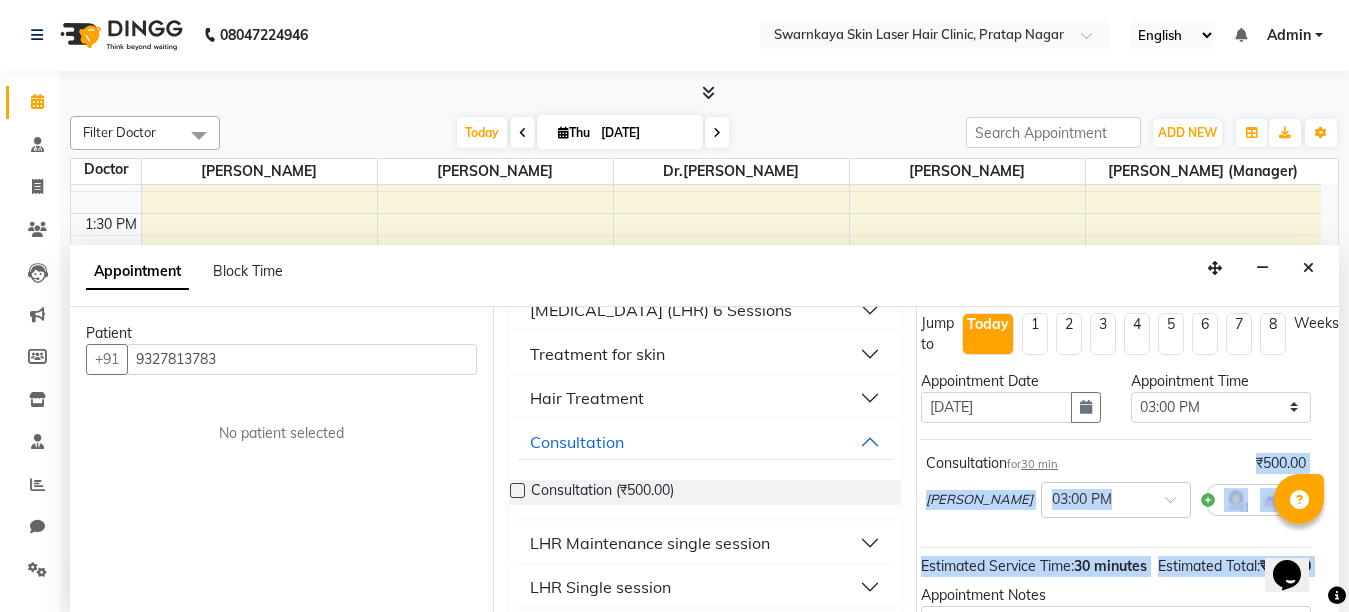 scroll, scrollTop: 0, scrollLeft: 29, axis: horizontal 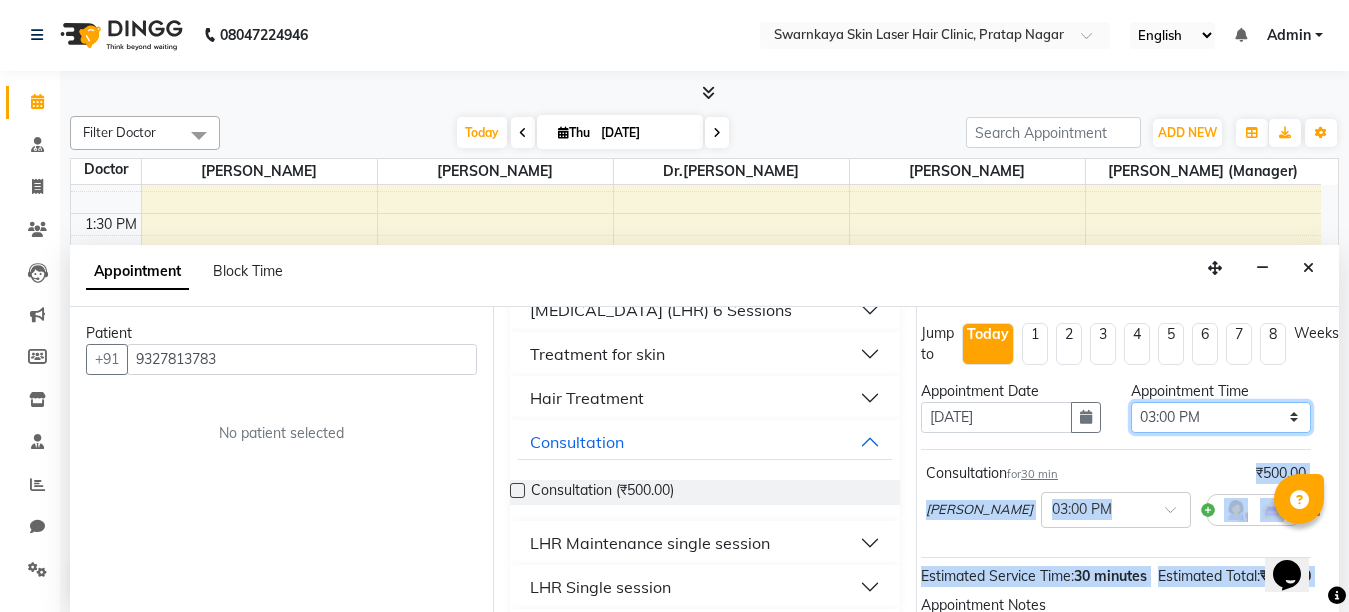 click on "Select 11:00 AM 11:15 AM 11:30 AM 11:45 AM 12:00 PM 12:15 PM 12:30 PM 12:45 PM 01:00 PM 01:15 PM 01:30 PM 01:45 PM 02:00 PM 02:15 PM 02:30 PM 02:45 PM 03:00 PM 03:15 PM 03:30 PM 03:45 PM 04:00 PM 04:15 PM 04:30 PM 04:45 PM 05:00 PM 05:15 PM 05:30 PM 05:45 PM 06:00 PM 06:15 PM 06:30 PM 06:45 PM 07:00 PM 07:15 PM 07:30 PM 07:45 PM 08:00 PM" at bounding box center (1221, 417) 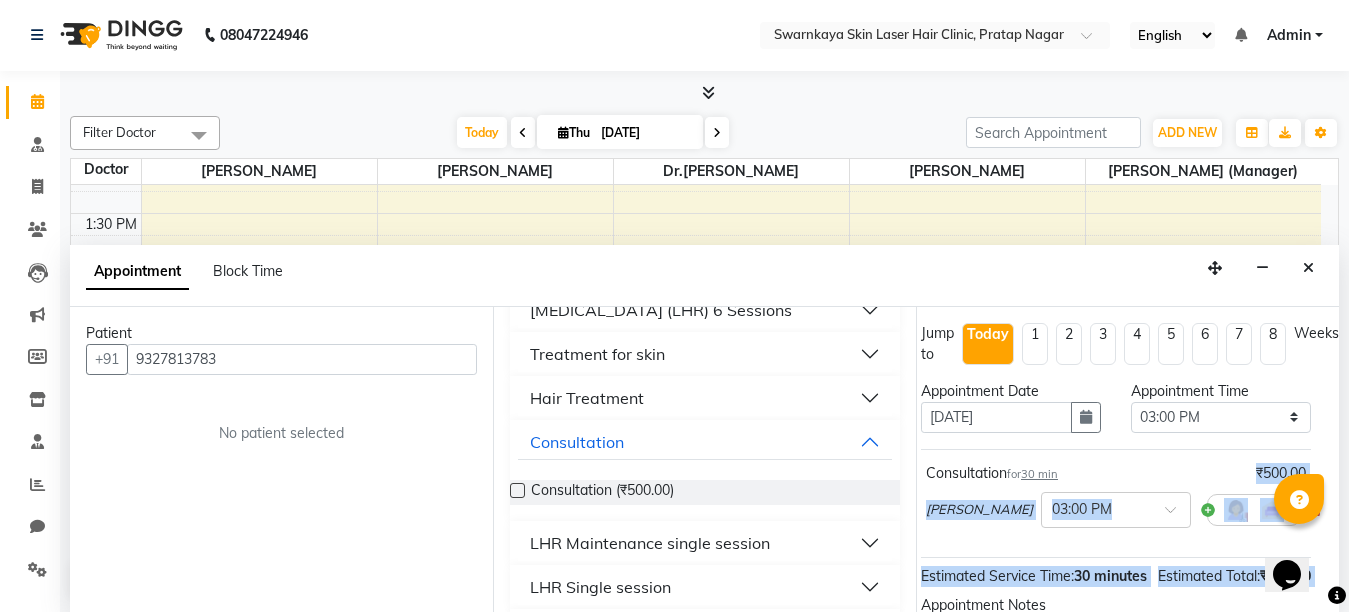 click on "Consultation   for  30 min ₹500.00" at bounding box center (1116, 473) 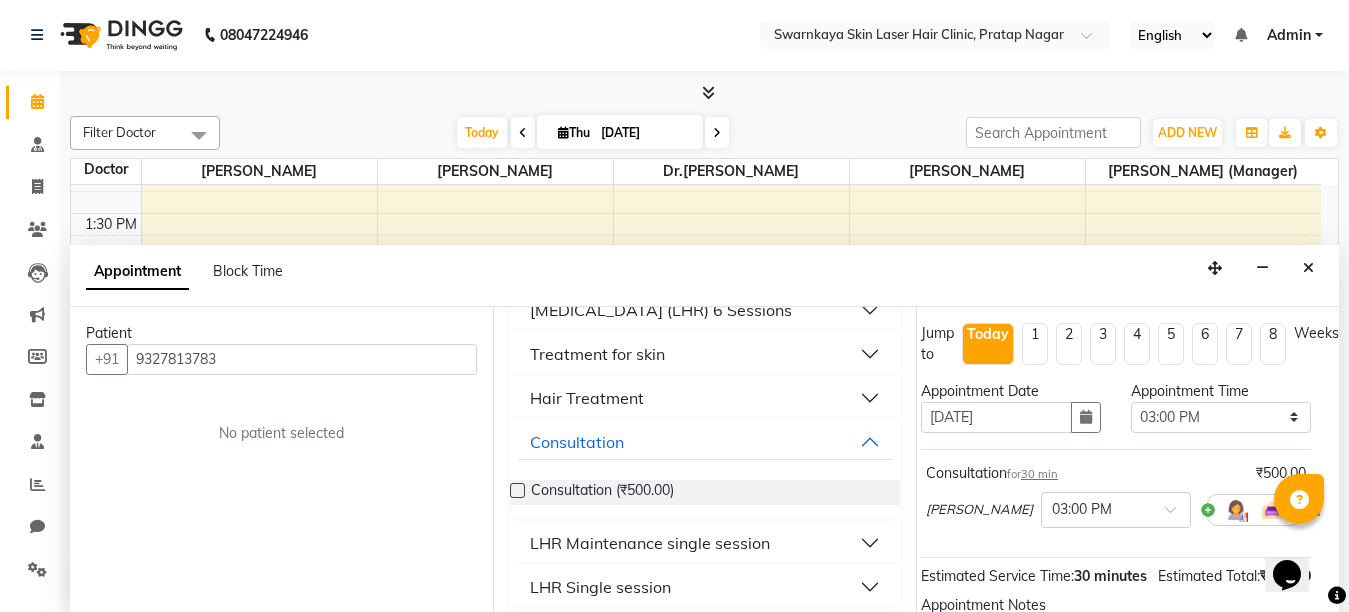 click on "Opens Chat This icon Opens the chat window." at bounding box center (1297, 540) 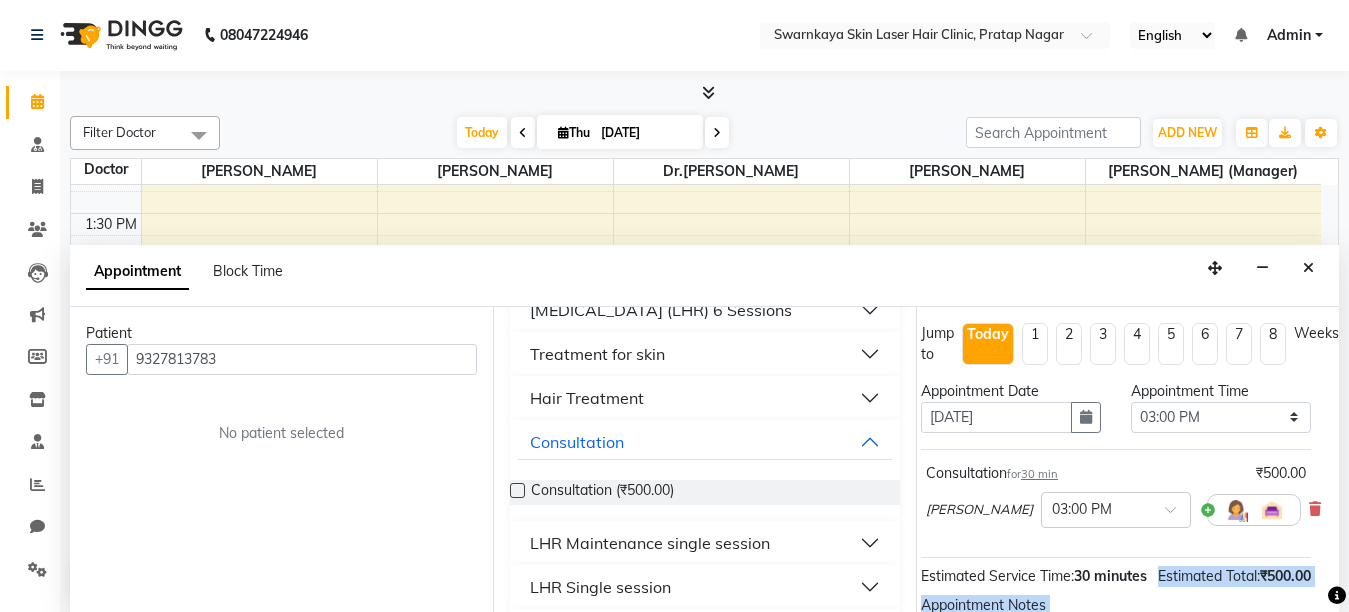 click on "08047224946 Select Location × Swarnkaya Skin Laser Hair Clinic, Pratap Nagar English ENGLISH Español العربية मराठी हिंदी ગુજરાતી தமிழ் 中文 Notifications nothing to show Admin Manage Profile Change Password Sign out  Version:3.15.3  ☀ Swarnkaya skin laser hair clinic, pratap nagar  Calendar  Consultation  Invoice  Patients  Leads   Marketing  Members  Inventory  Staff  Reports  Chat  Settings Completed InProgress Upcoming Dropped Tentative Check-In Confirm Bookings Generate Report Segments Page Builder Filter Doctor Select All  [PERSON_NAME]   Dr.[PERSON_NAME] [PERSON_NAME]  [PERSON_NAME] [PERSON_NAME] (Manager) [DATE]  [DATE] Toggle Dropdown Add Appointment Add Invoice Add Expense Add Attendance Add Patient Add Transaction Toggle Dropdown Add Appointment Add Invoice Add Expense Add Attendance Add Patient ADD NEW Toggle Dropdown Add Appointment Add Invoice Add Expense Add Attendance Add Patient Add Transaction Filter Doctor Select All" at bounding box center (674, 305) 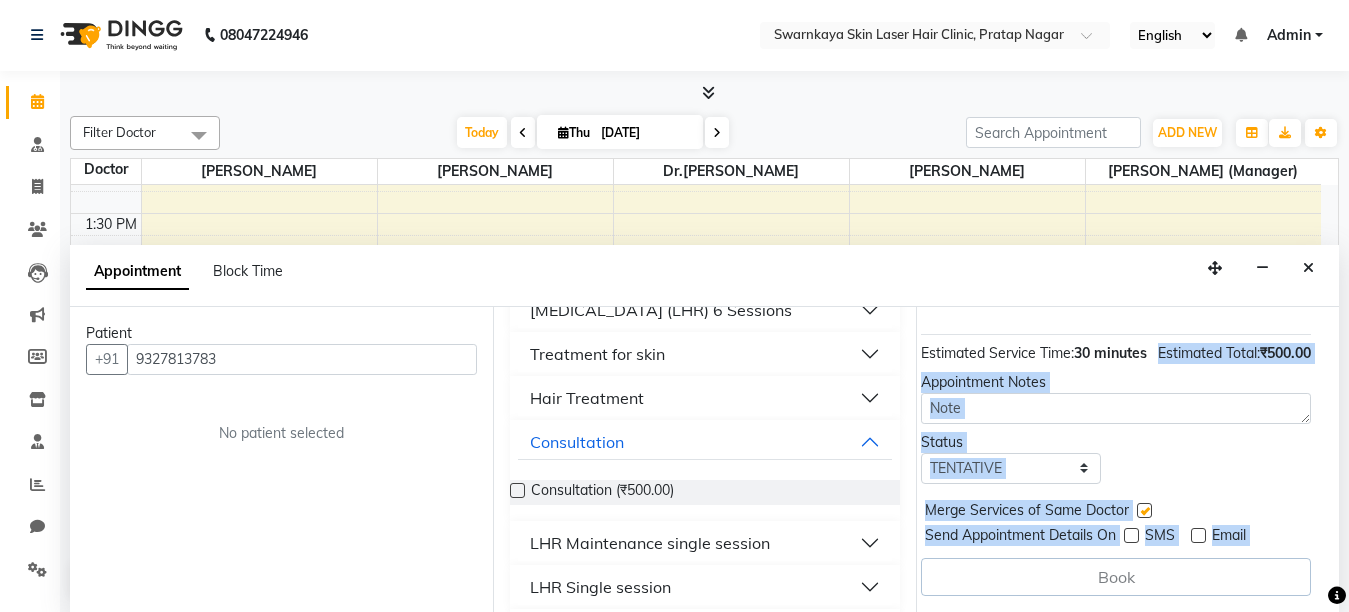 scroll, scrollTop: 264, scrollLeft: 29, axis: both 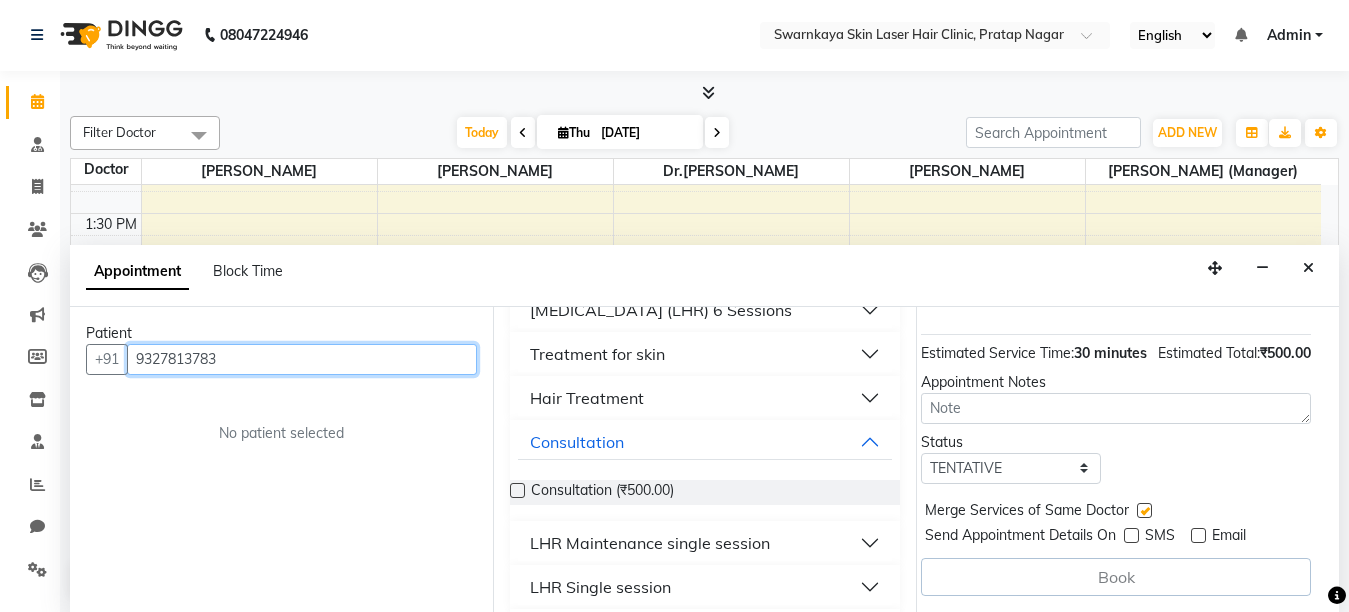 click on "9327813783" at bounding box center [302, 359] 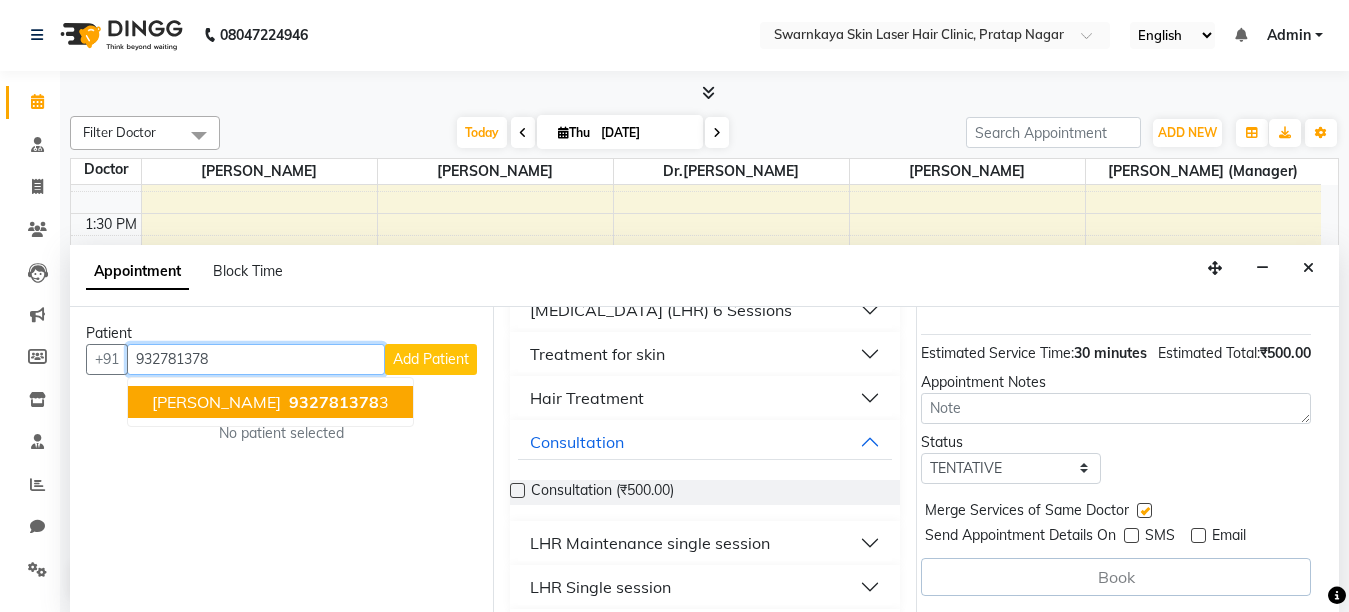 click on "932781378 3" at bounding box center [337, 402] 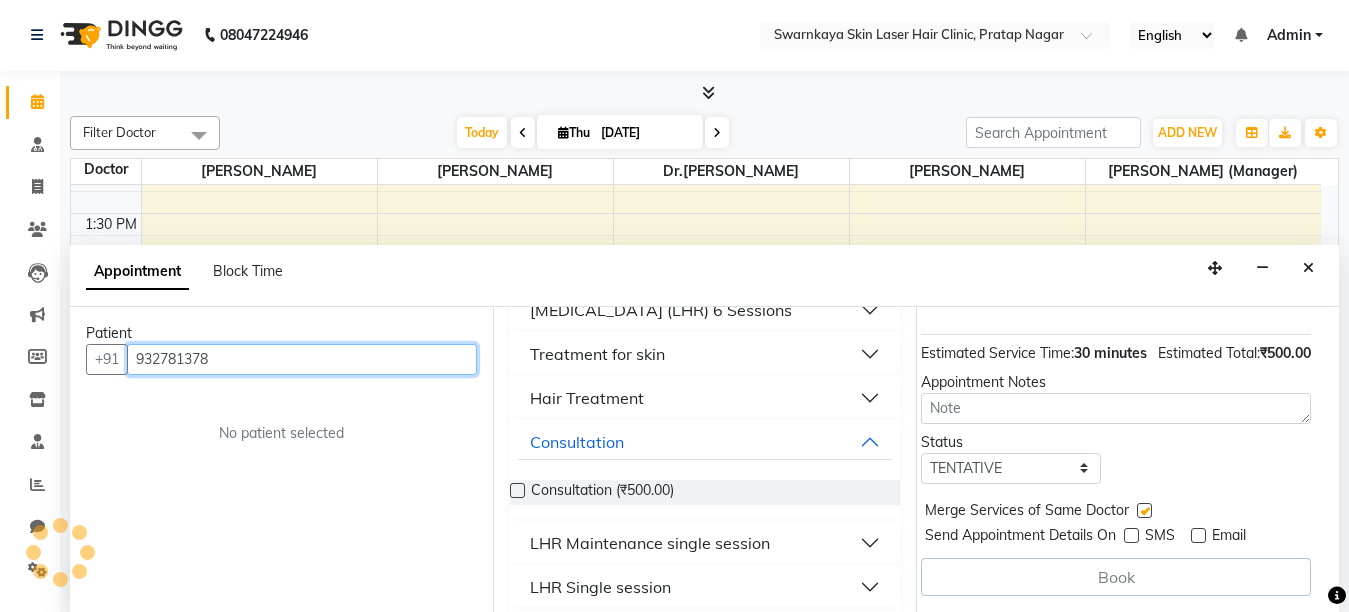 type on "9327813783" 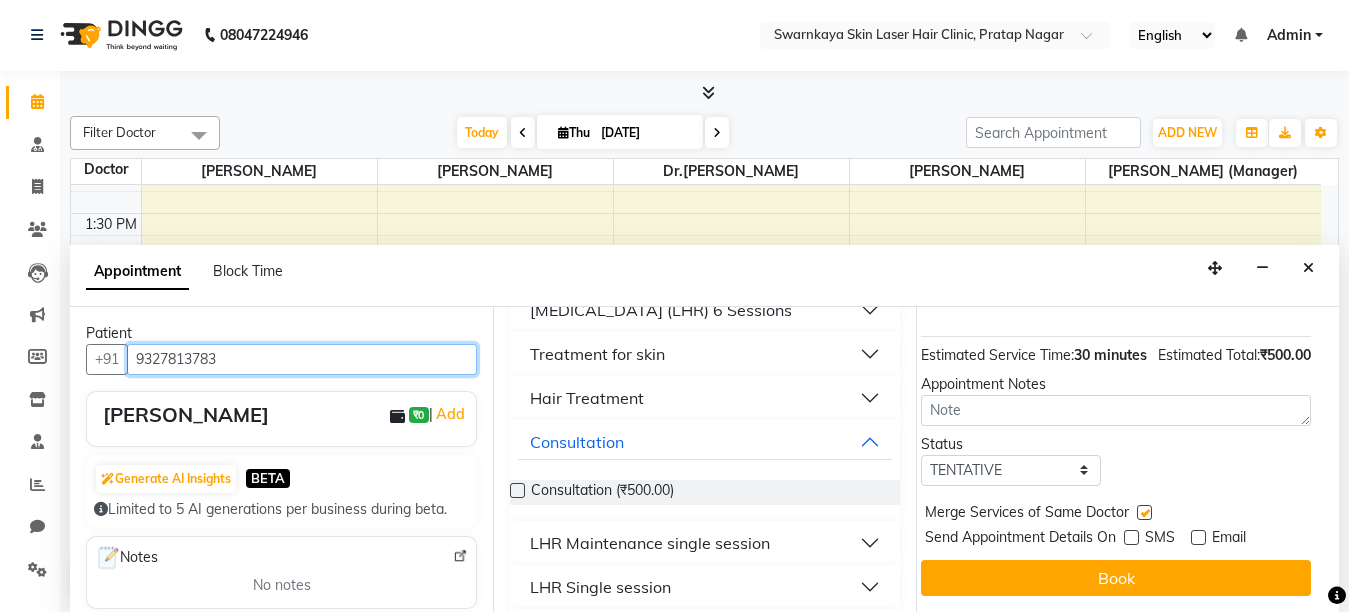 scroll, scrollTop: 262, scrollLeft: 29, axis: both 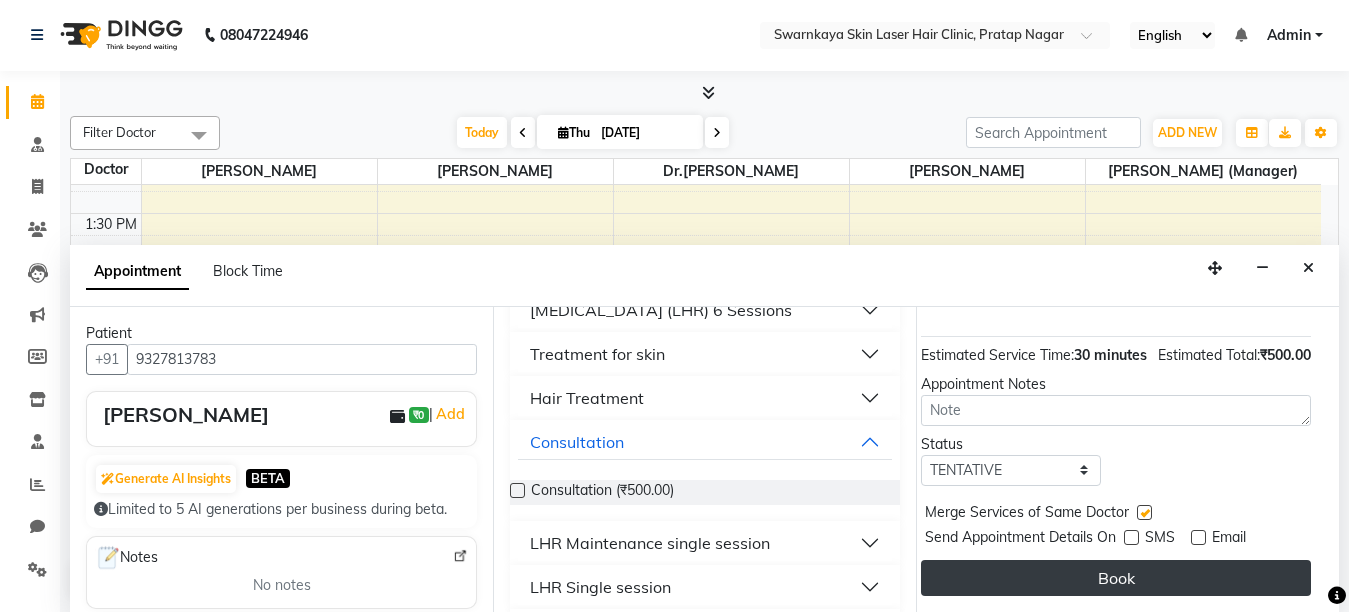 click on "Book" at bounding box center [1116, 578] 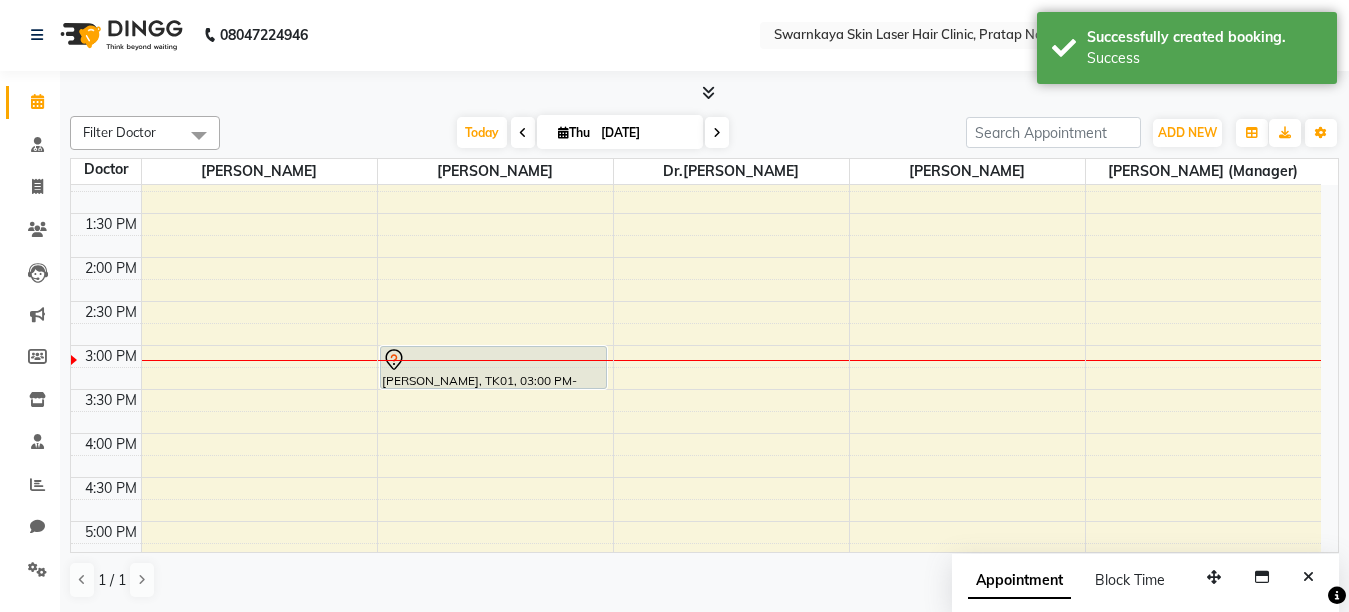 scroll, scrollTop: 0, scrollLeft: 0, axis: both 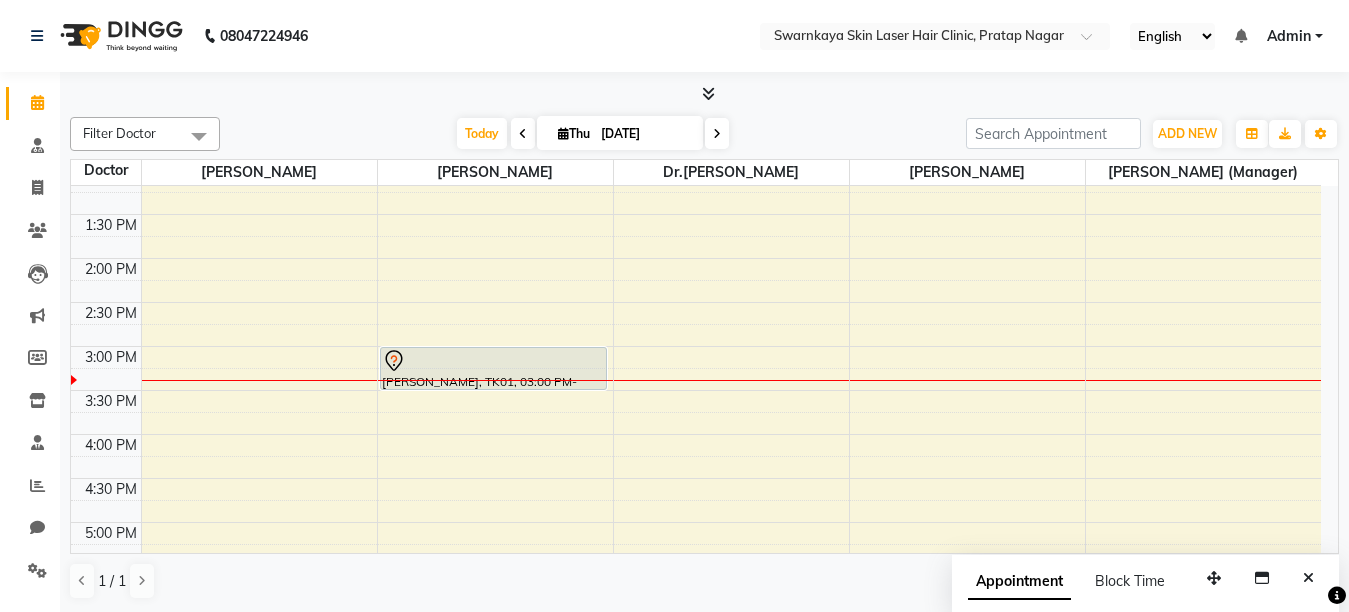 click at bounding box center (523, 134) 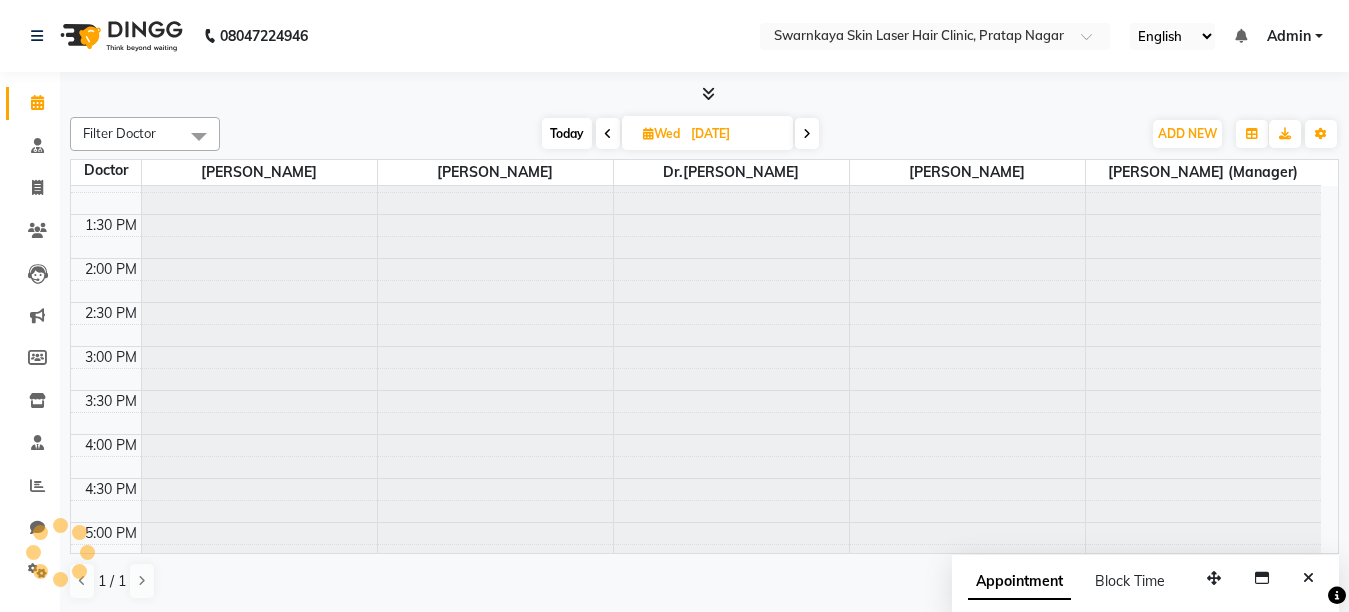 scroll, scrollTop: 441, scrollLeft: 0, axis: vertical 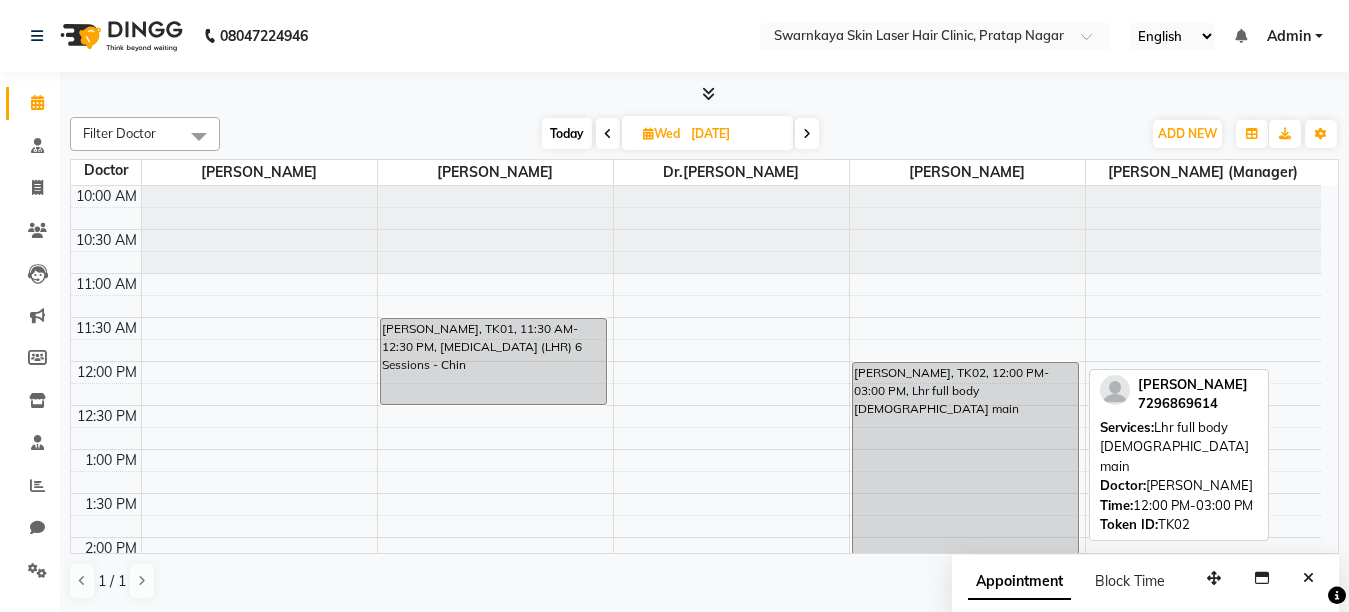 click on "[PERSON_NAME], TK02, 12:00 PM-03:00 PM, Lhr full body [DEMOGRAPHIC_DATA] main" at bounding box center [965, 493] 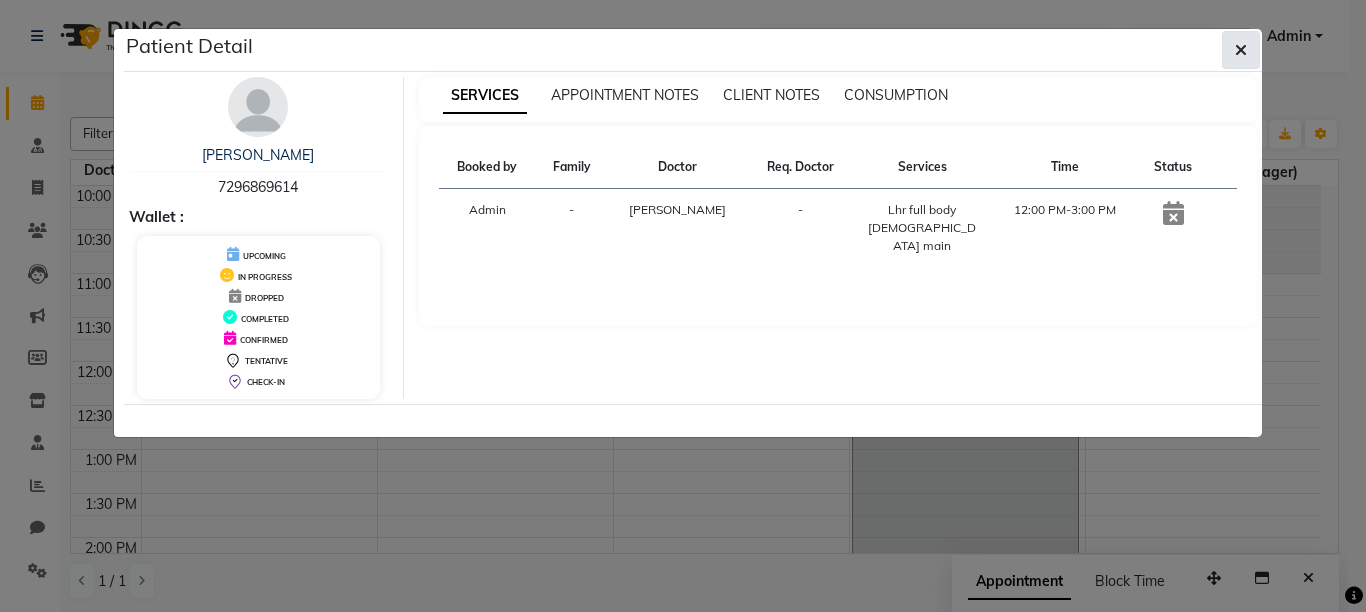click 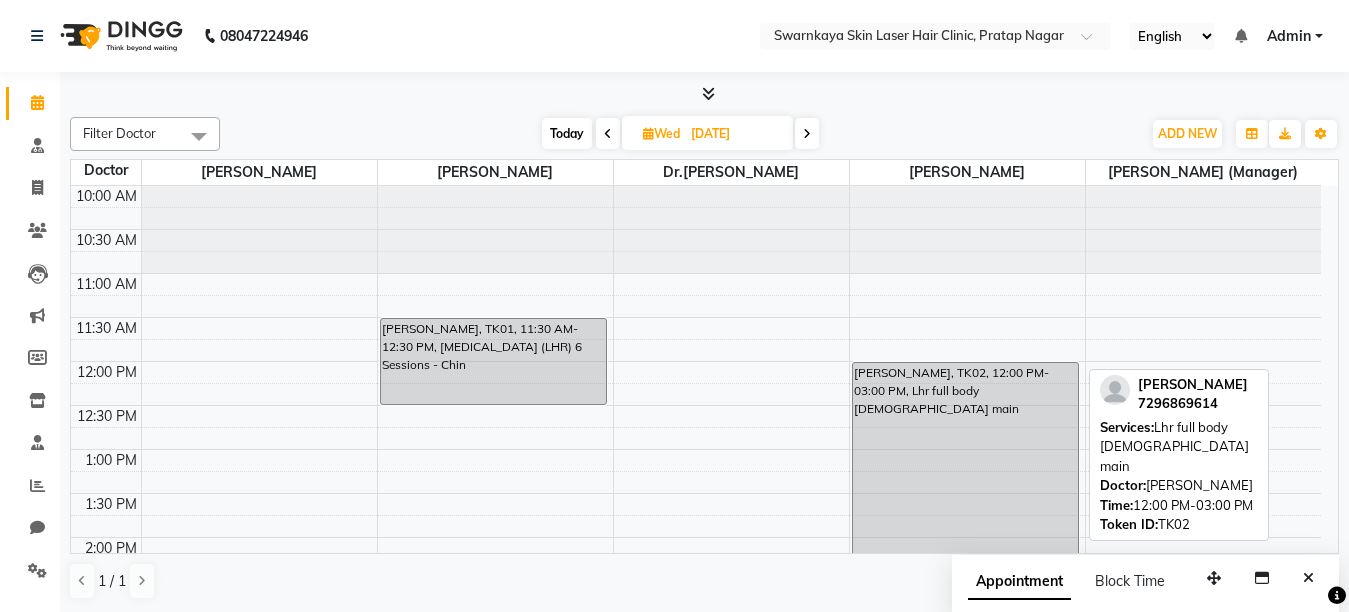 click on "[PERSON_NAME], TK02, 12:00 PM-03:00 PM, Lhr full body [DEMOGRAPHIC_DATA] main" at bounding box center [965, 493] 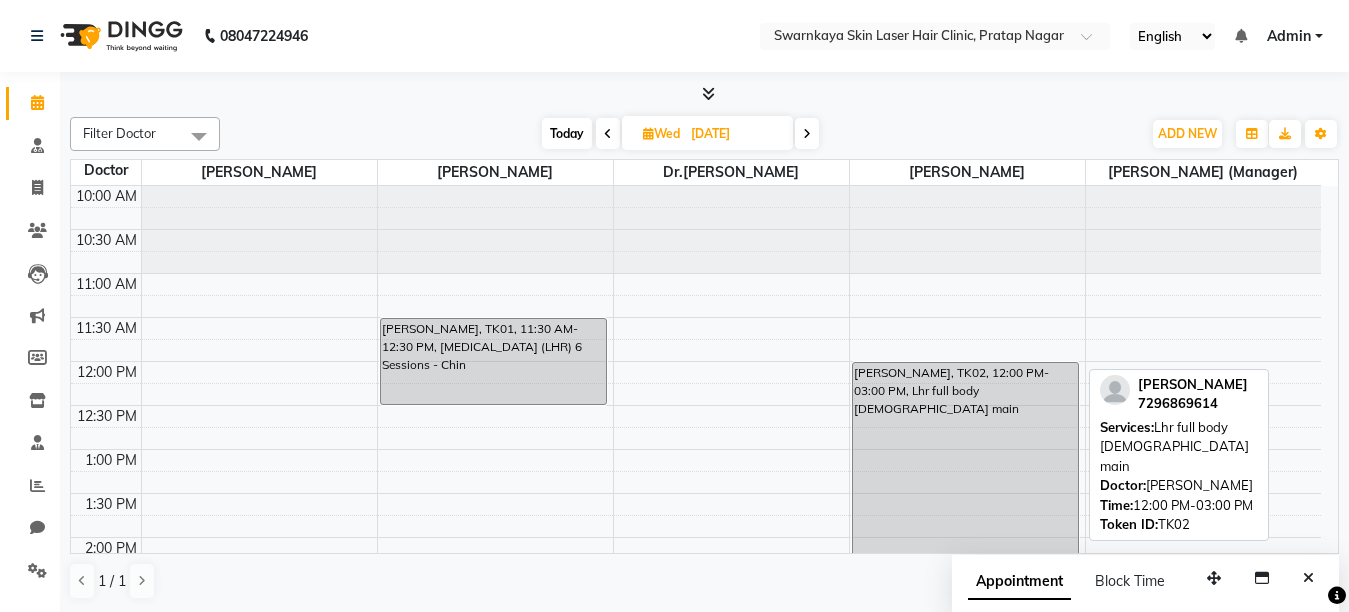 click on "[PERSON_NAME], TK02, 12:00 PM-03:00 PM, Lhr full body [DEMOGRAPHIC_DATA] main" at bounding box center [965, 493] 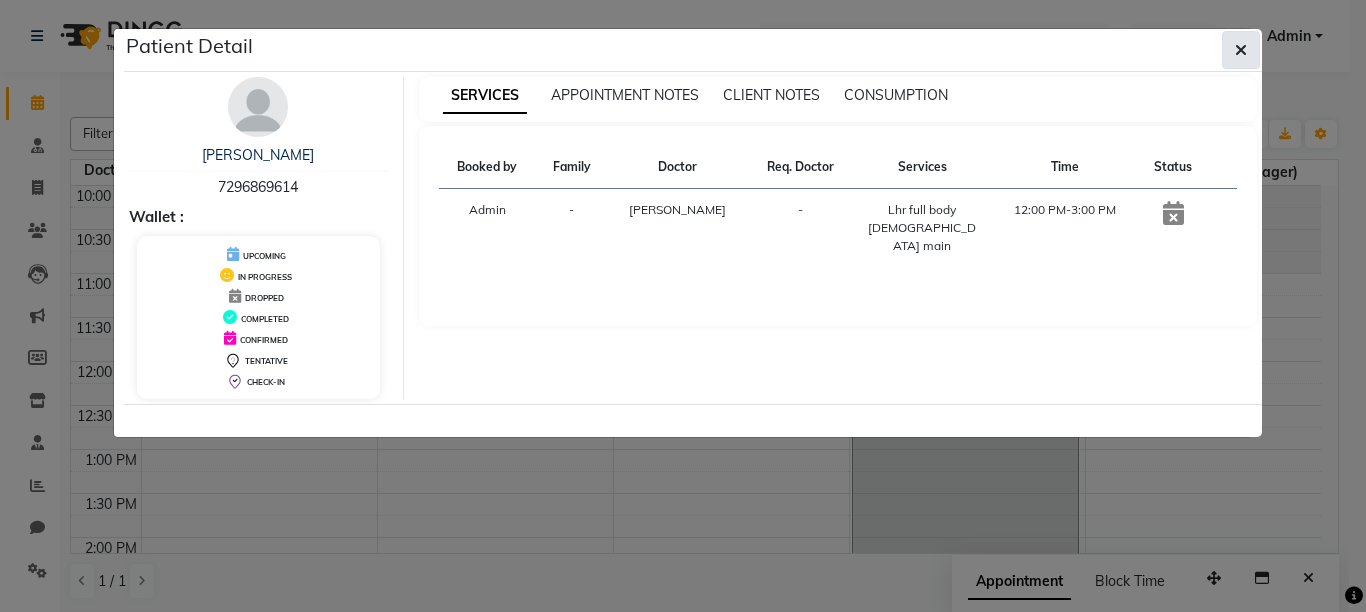 click 